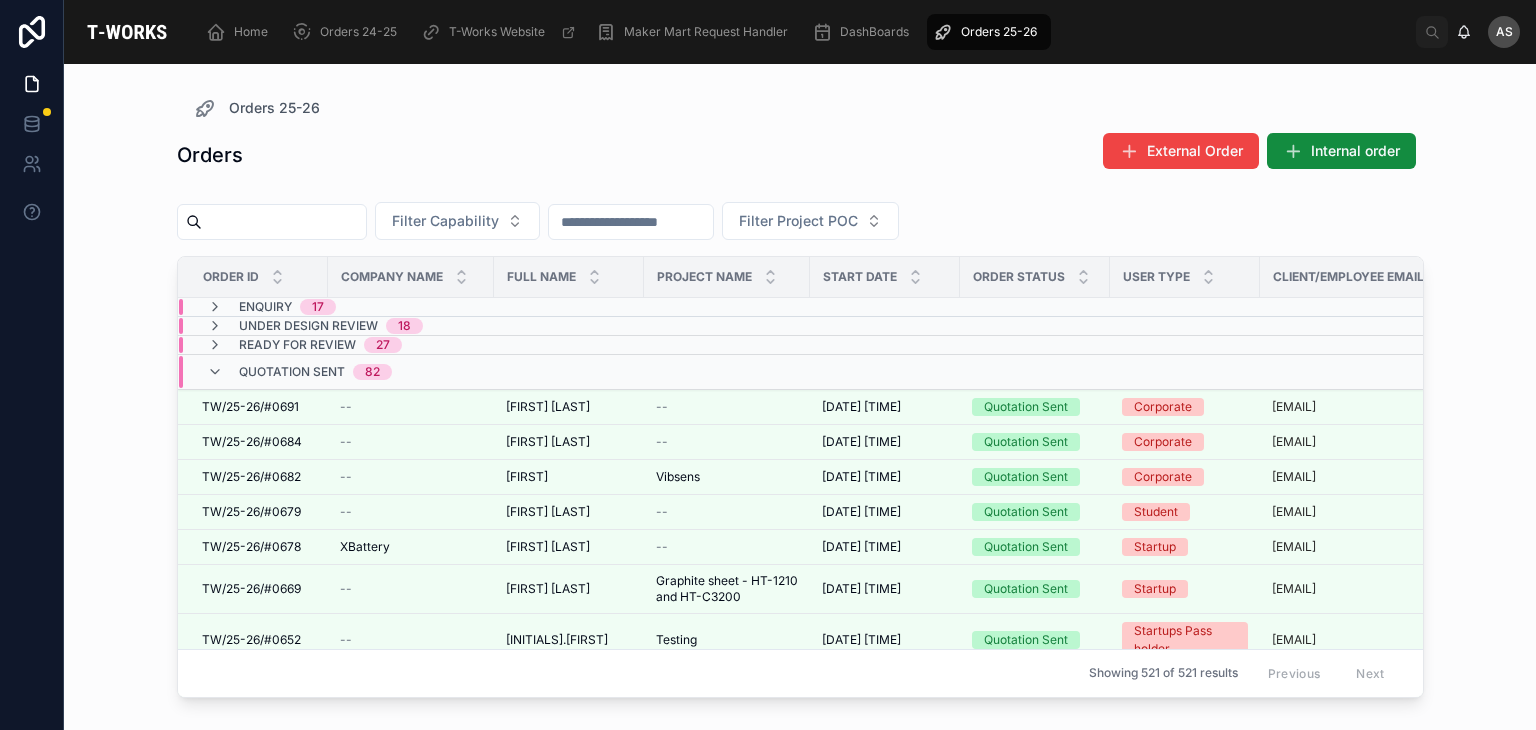 scroll, scrollTop: 0, scrollLeft: 0, axis: both 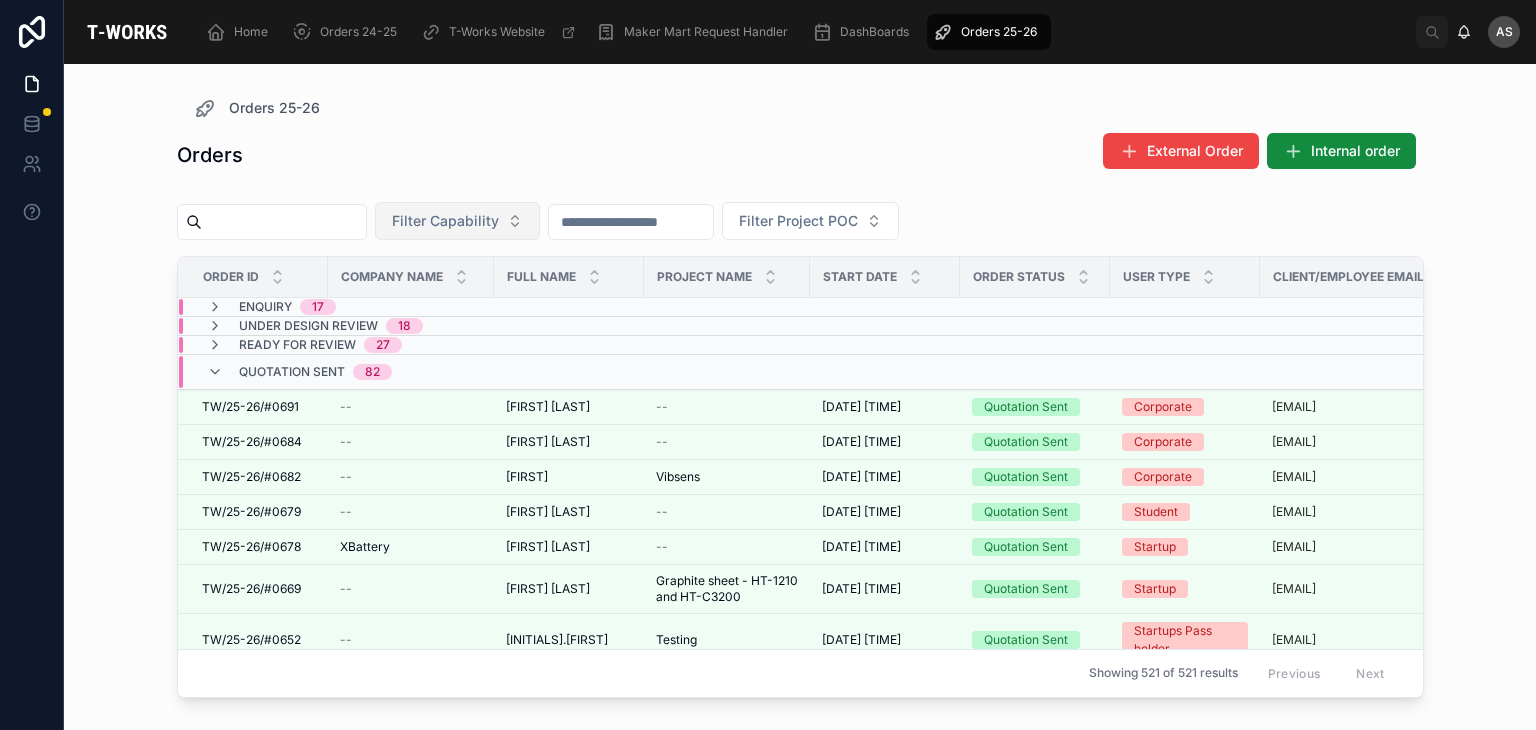 click on "Filter Capability" at bounding box center [445, 221] 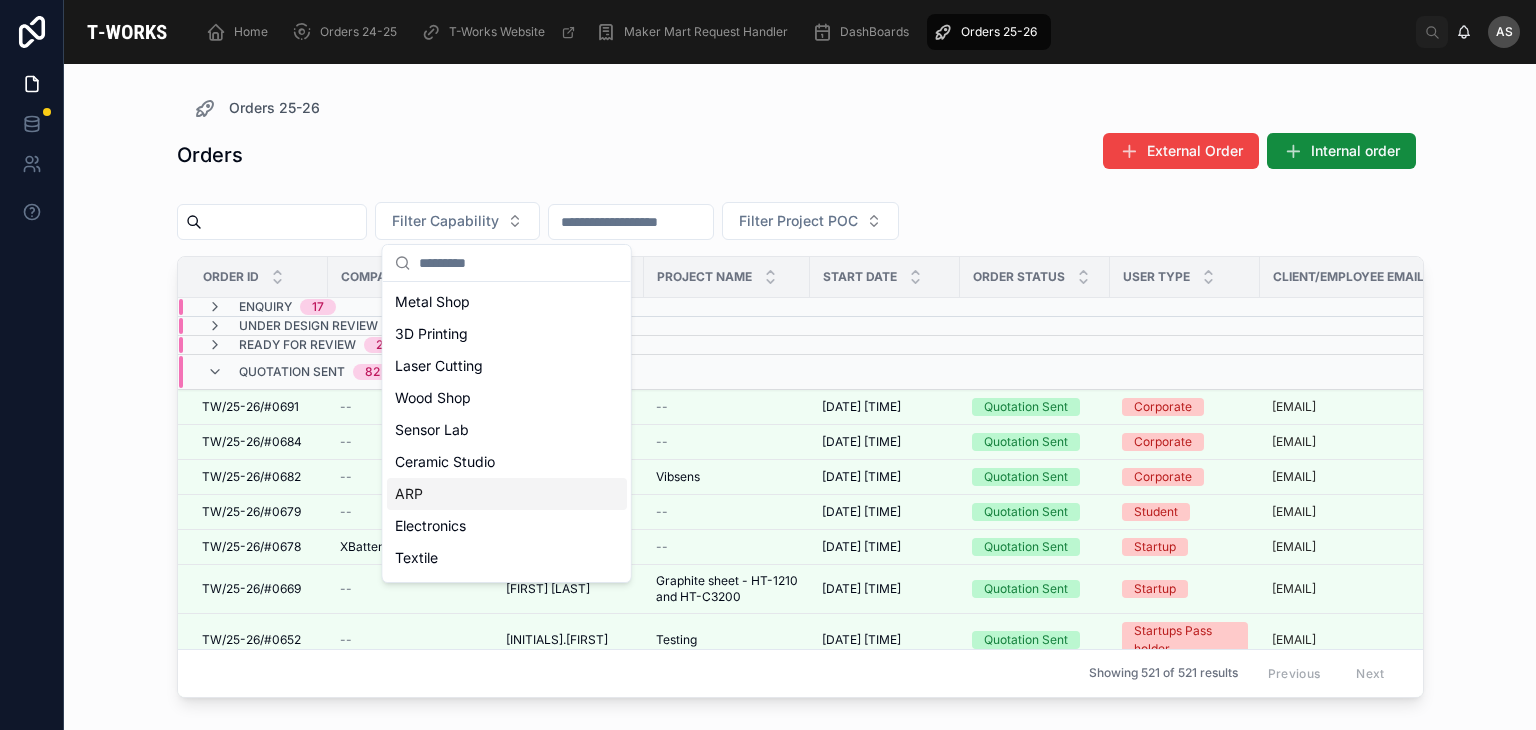 click on "ARP" at bounding box center [507, 494] 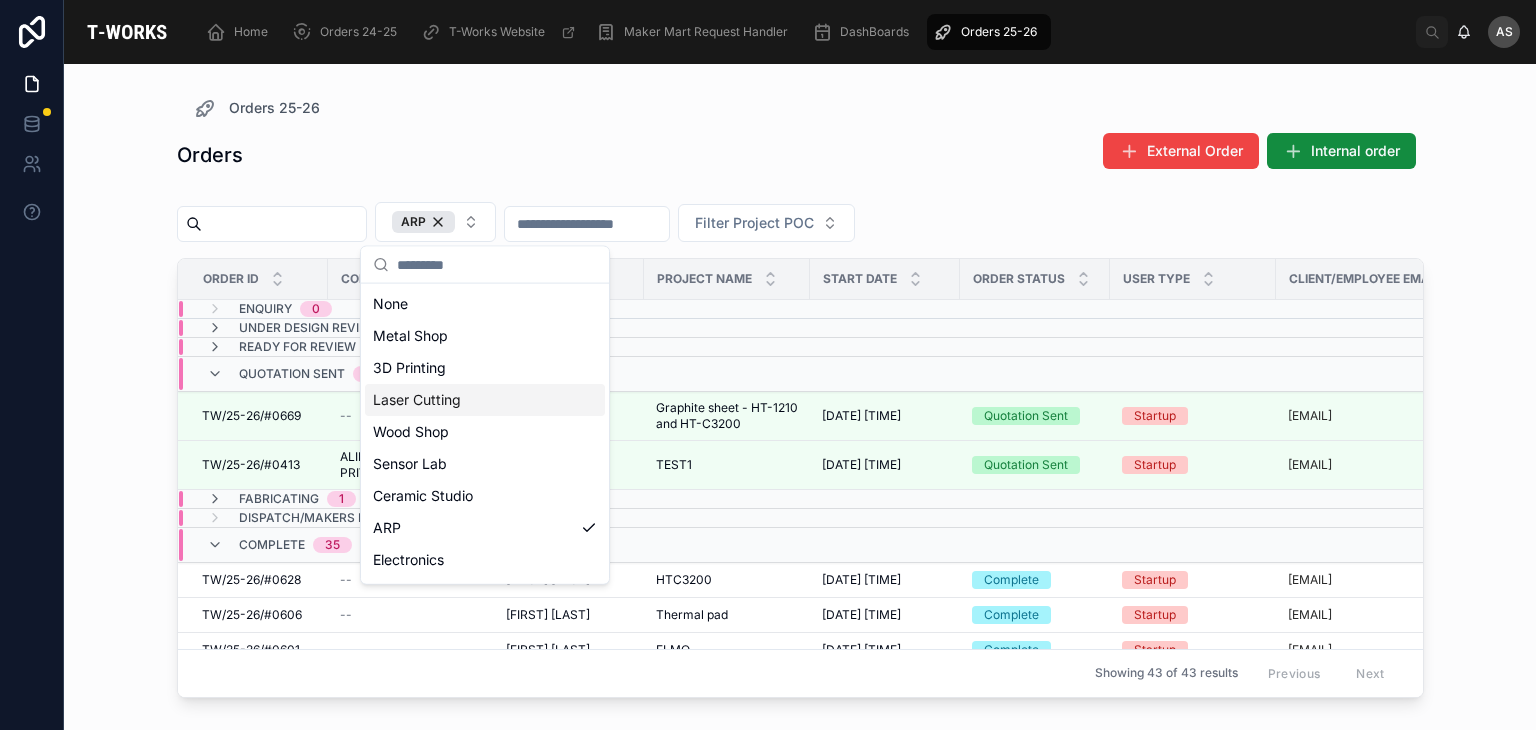 click on "Laser Cutting" at bounding box center [485, 400] 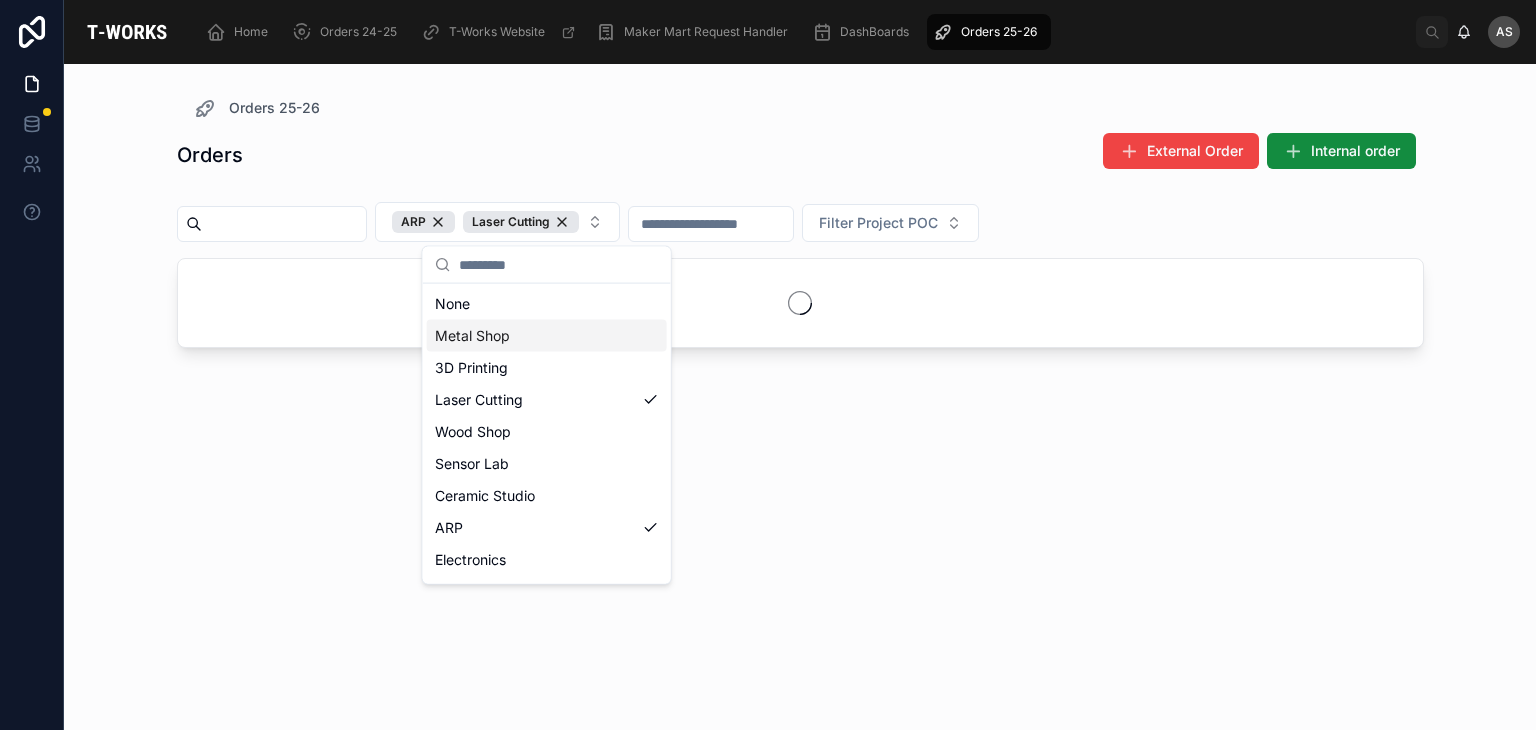 click on "Orders External Order Internal order" at bounding box center [800, 155] 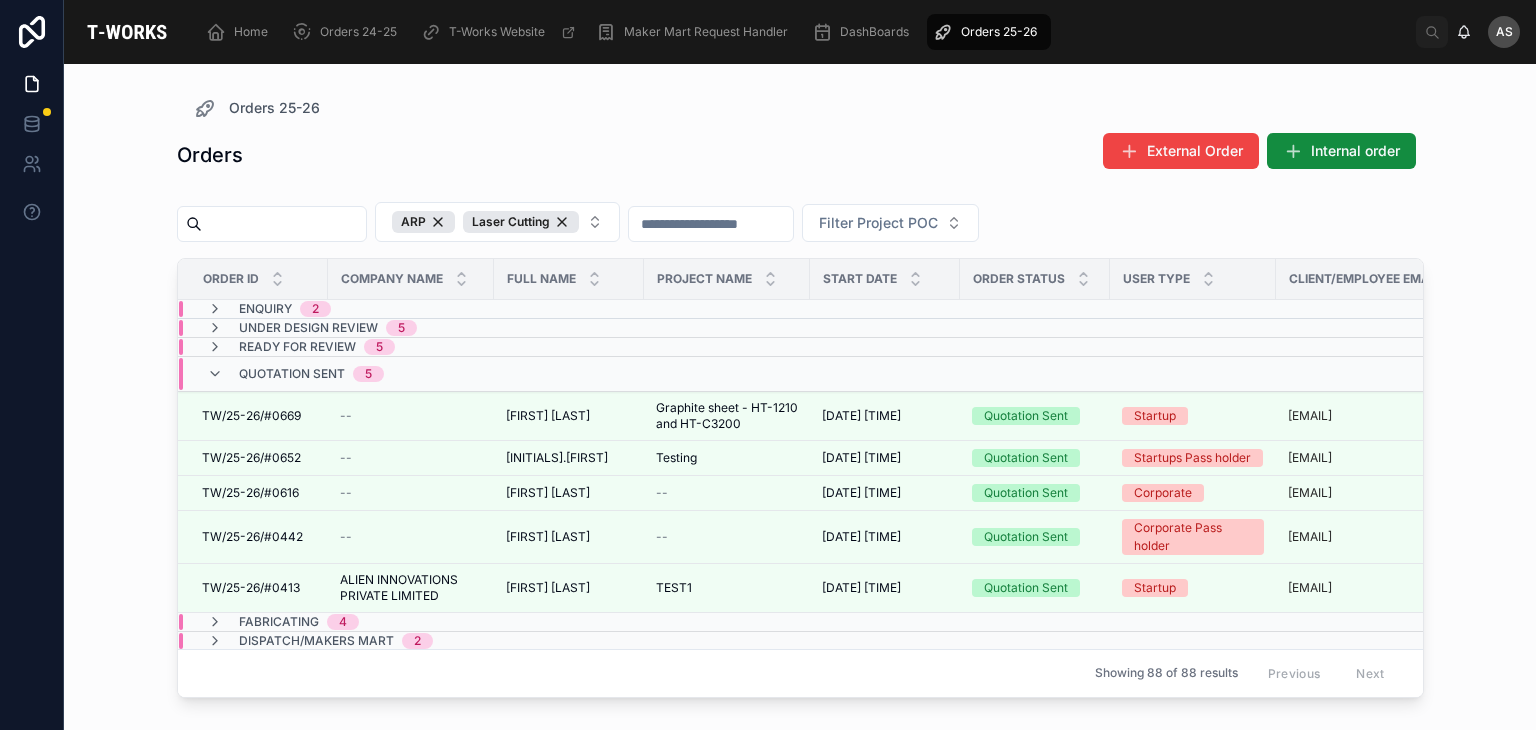 click on "Enquiry 2" at bounding box center [411, 309] 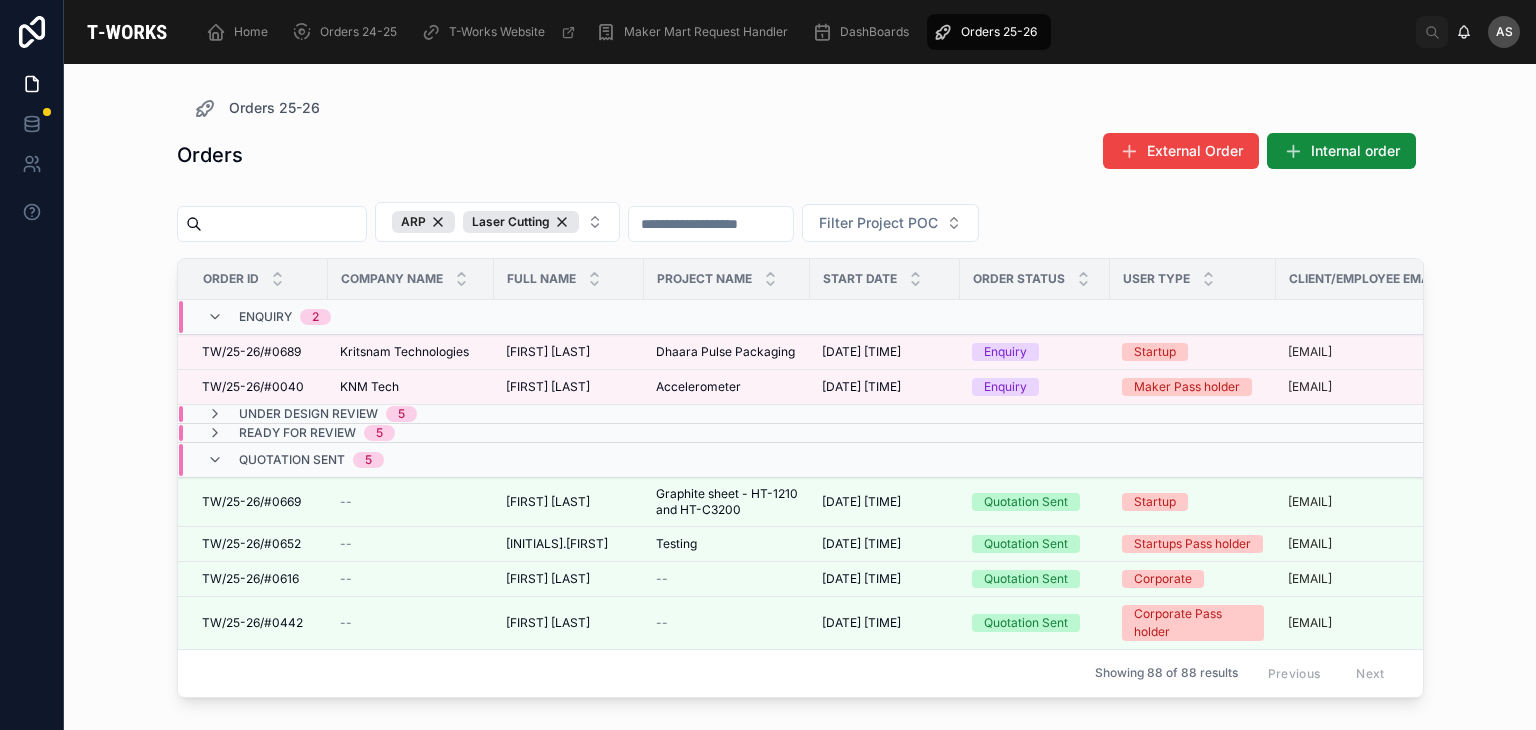 click on "Enquiry 2" at bounding box center [411, 317] 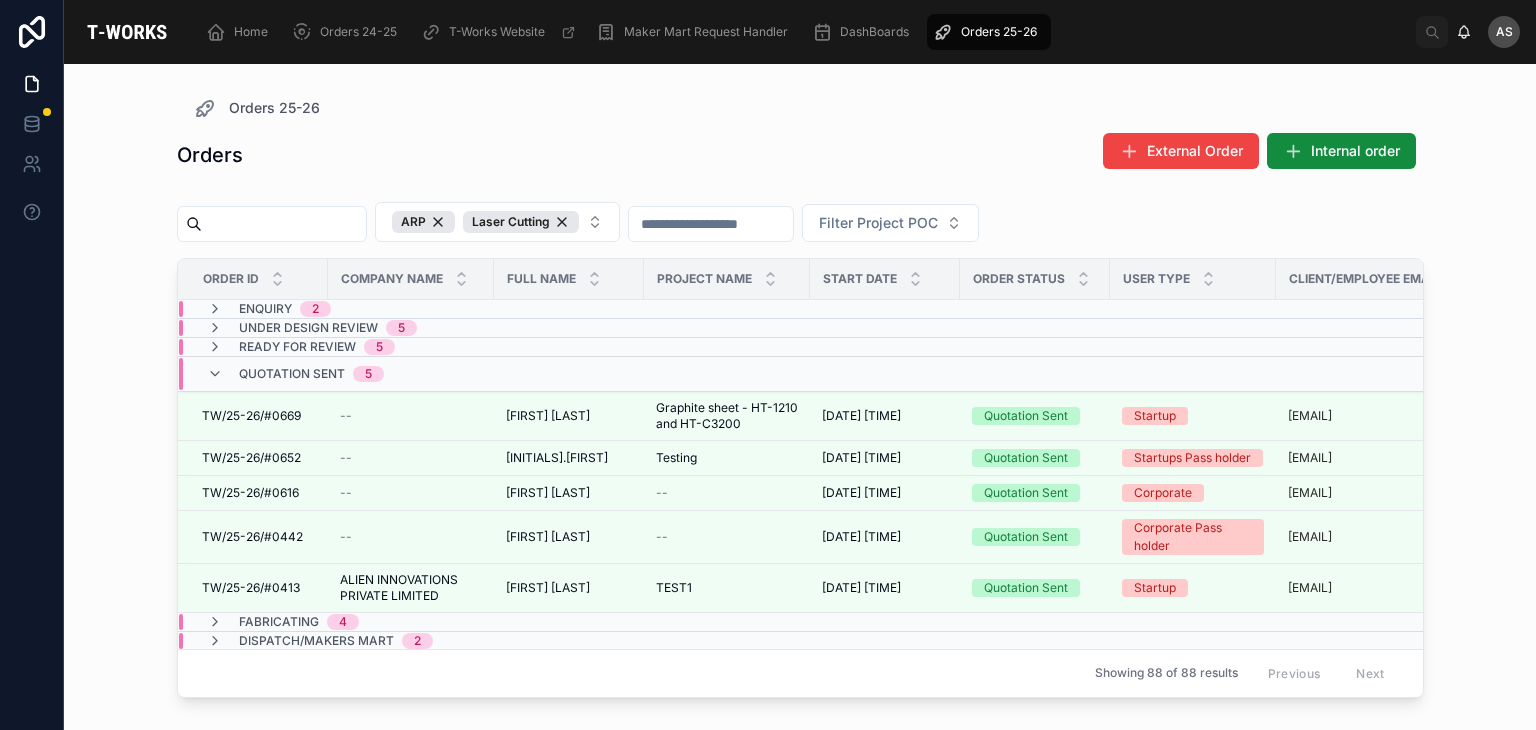 click on "Under Design Review 5" at bounding box center [411, 328] 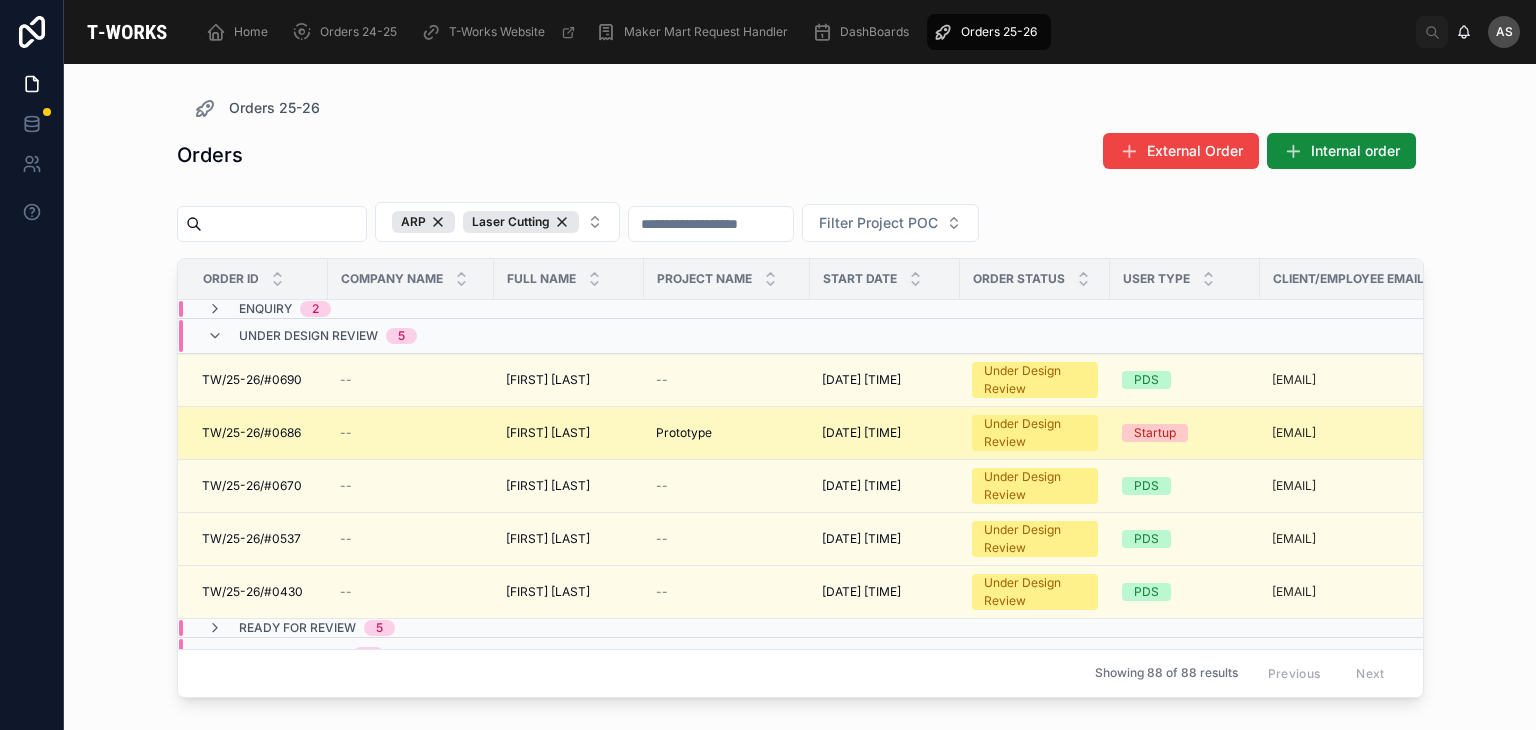 click on "[FIRST] [LAST]" at bounding box center [548, 433] 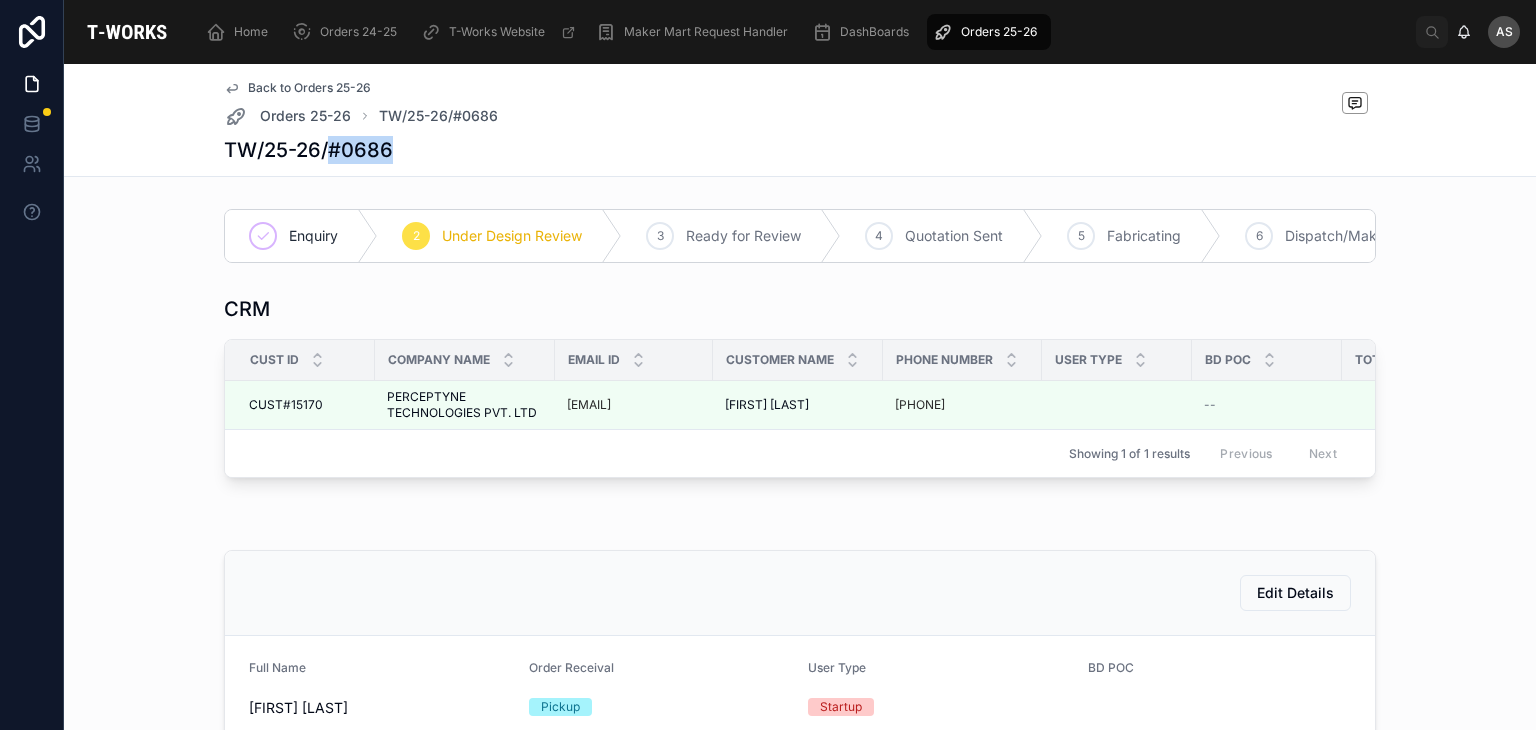 drag, startPoint x: 382, startPoint y: 151, endPoint x: 322, endPoint y: 153, distance: 60.033325 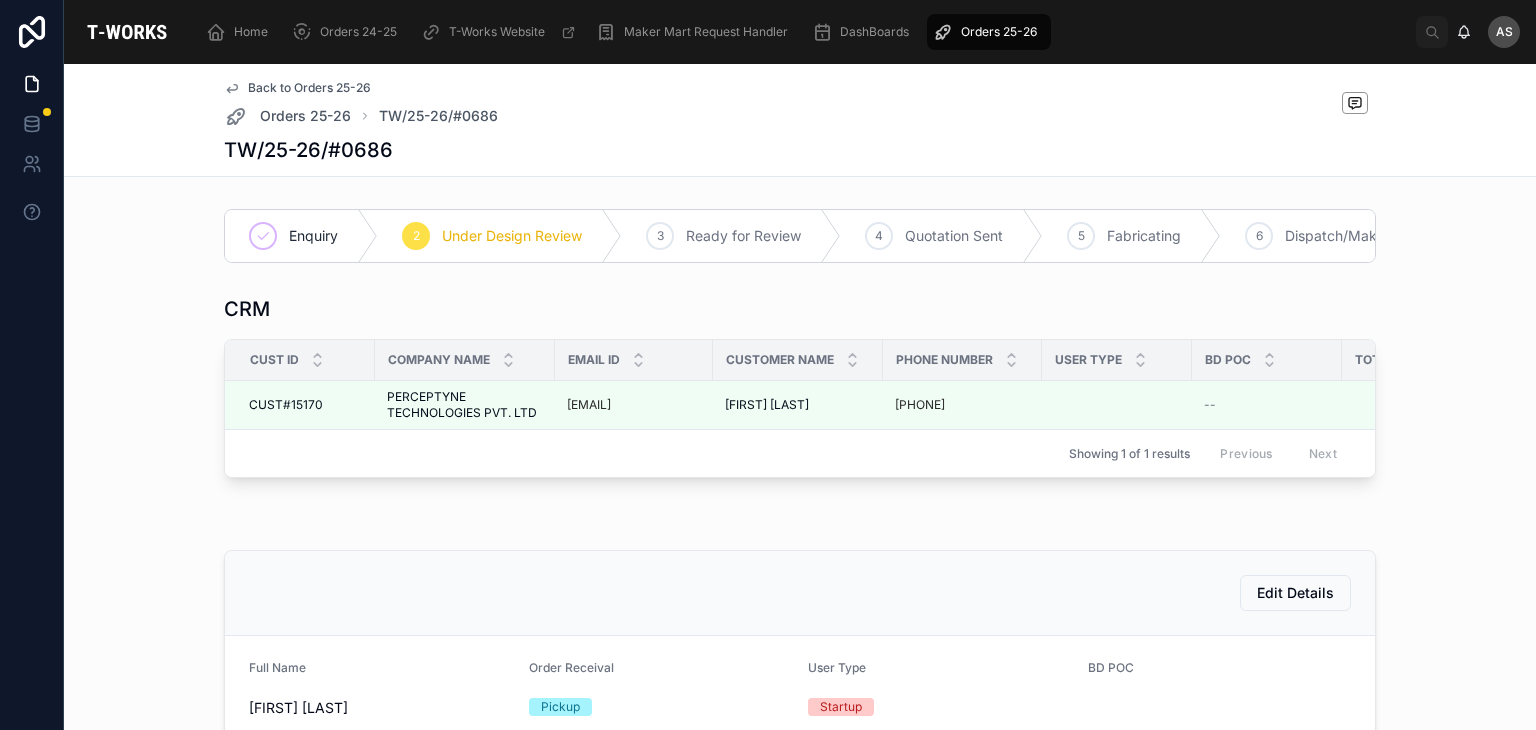 click on "CRM" at bounding box center (800, 309) 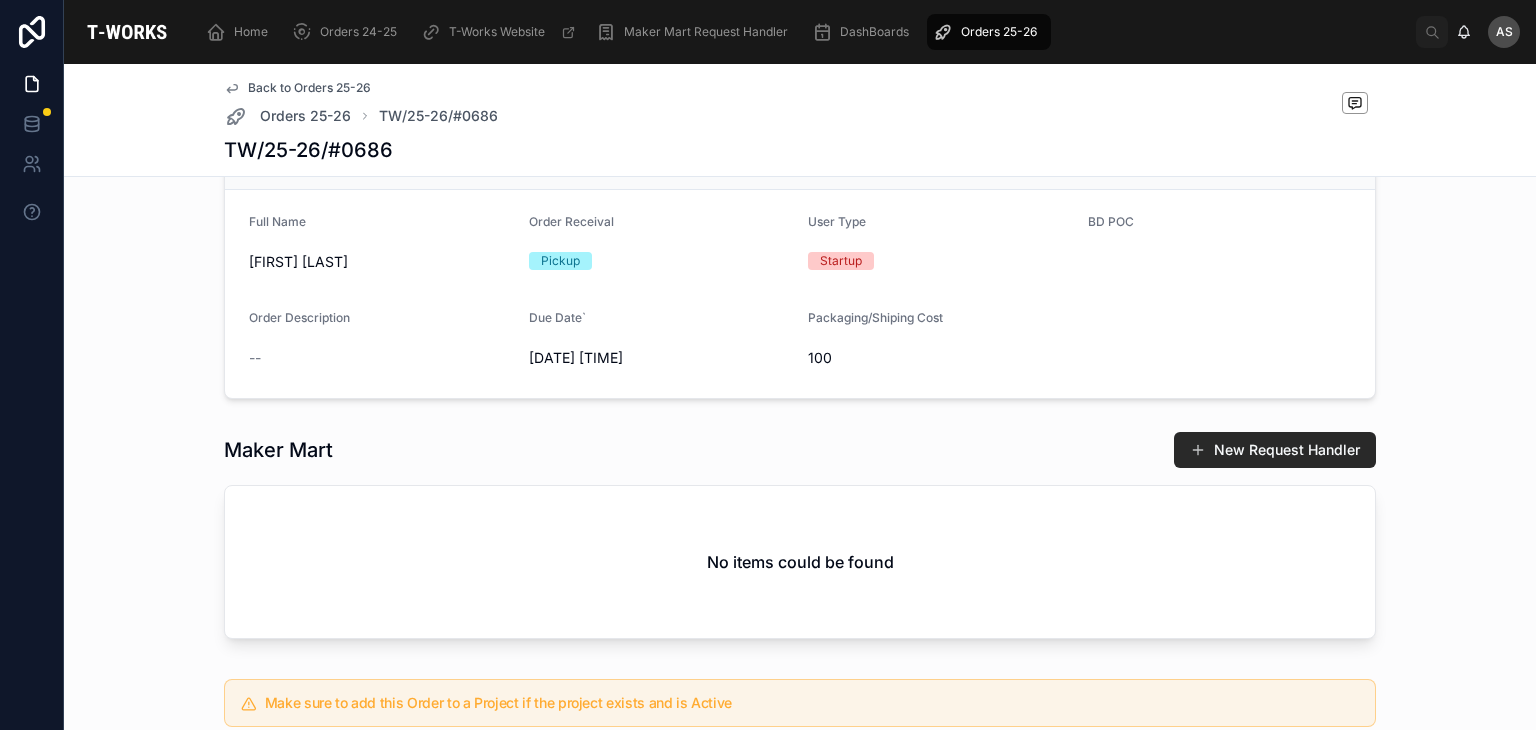 scroll, scrollTop: 460, scrollLeft: 0, axis: vertical 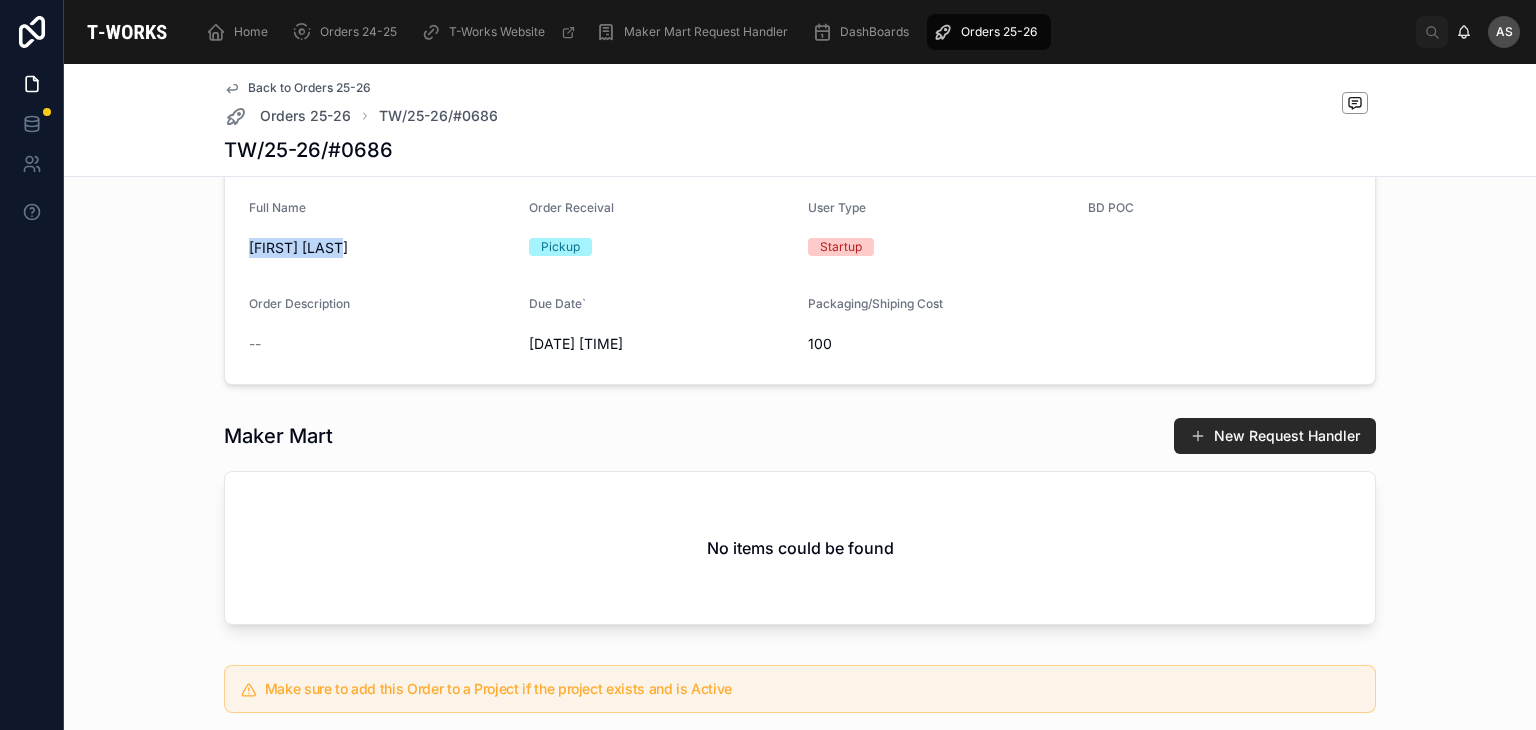 drag, startPoint x: 360, startPoint y: 277, endPoint x: 231, endPoint y: 289, distance: 129.55693 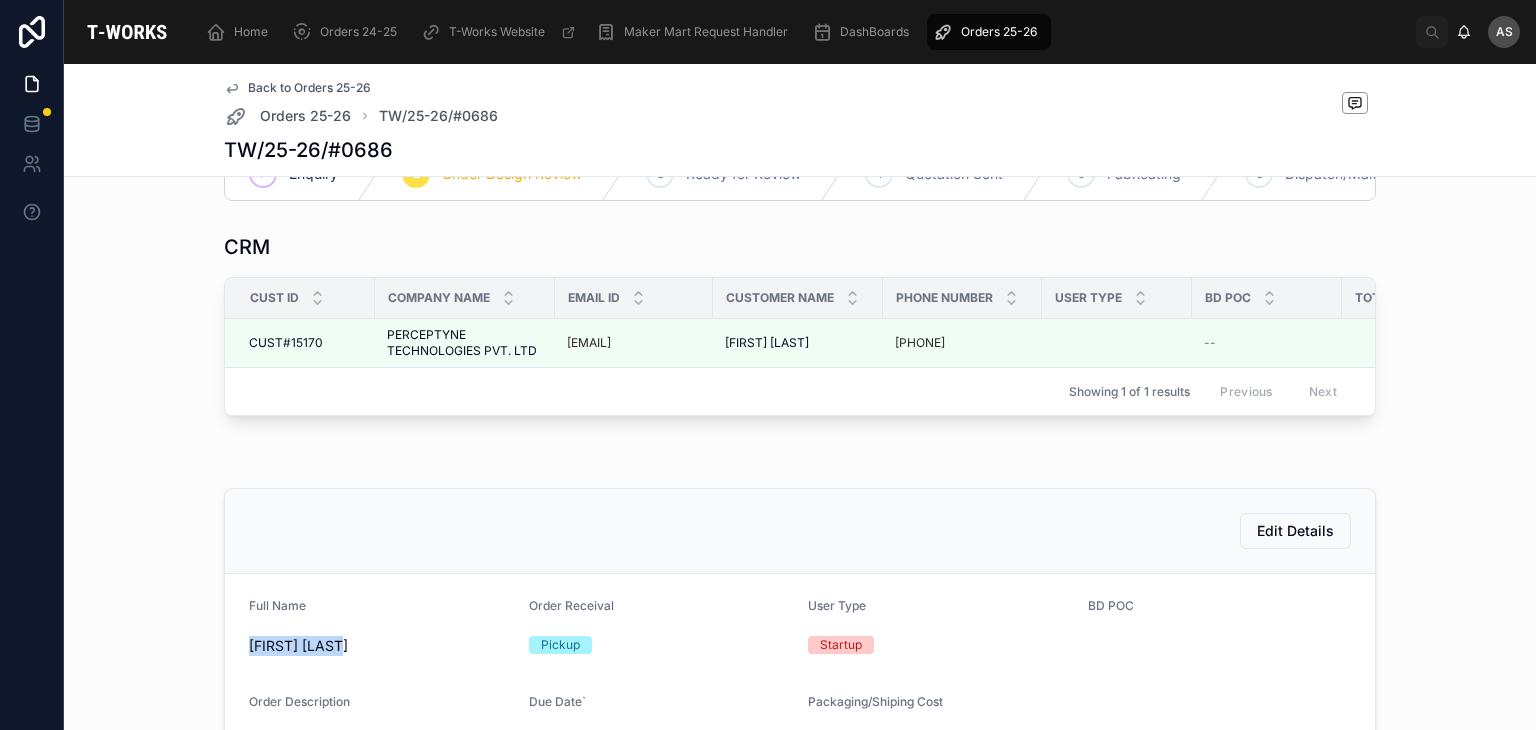 scroll, scrollTop: 0, scrollLeft: 0, axis: both 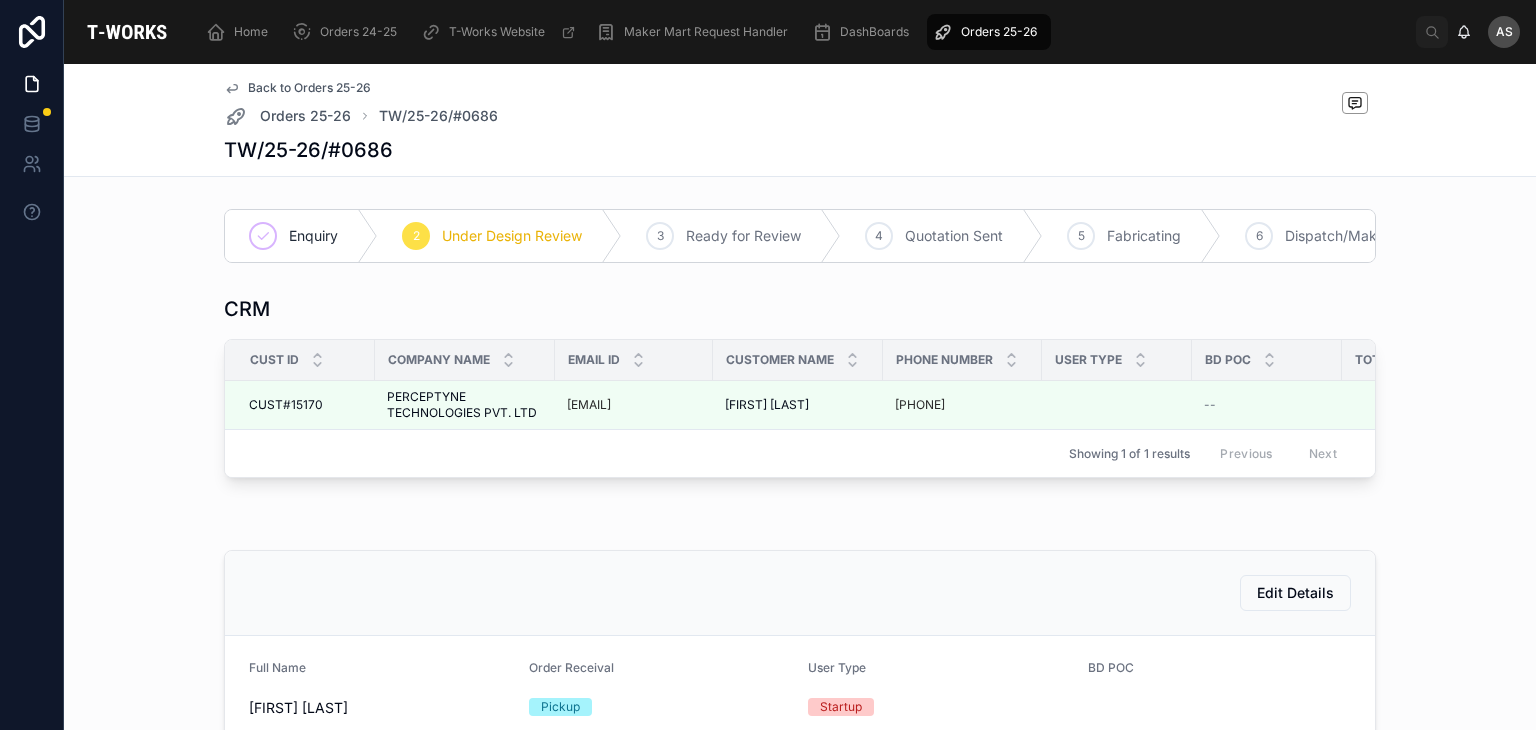 click on "CRM Cust ID Company Name Email ID Customer Name Phone Number User Type BD POC Total Orders Placed CUST#15170 CUST#15170 PERCEPTYNE TECHNOLOGIES PVT. LTD PERCEPTYNE TECHNOLOGIES PVT. LTD [EMAIL] [FIRST] [LAST] [FIRST] [LAST] [PHONE] -- Orders Placed 4 Orders Placed 4 Edit Details Showing 1 of 1 results Previous Next" at bounding box center (800, 390) 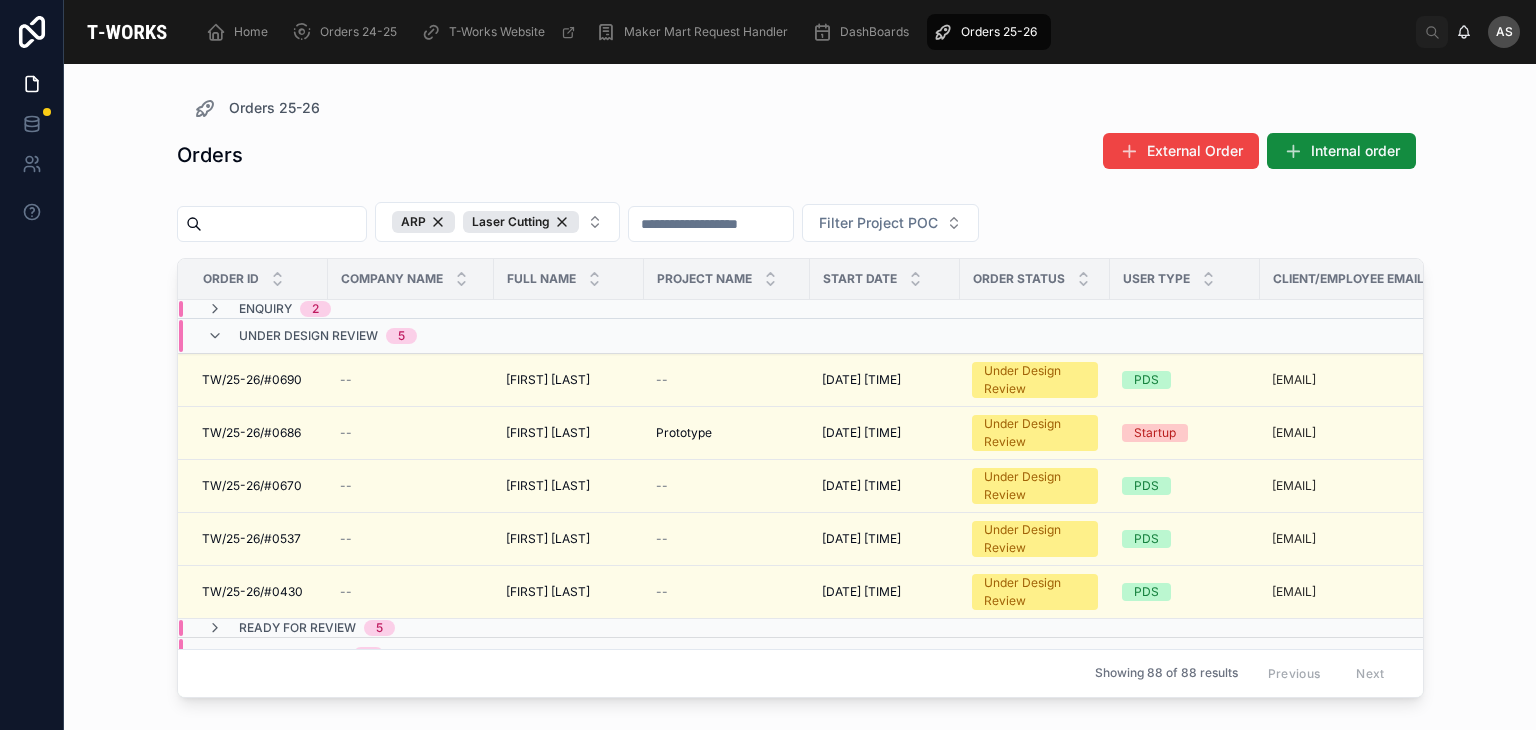 click on "Under Design Review" at bounding box center (308, 336) 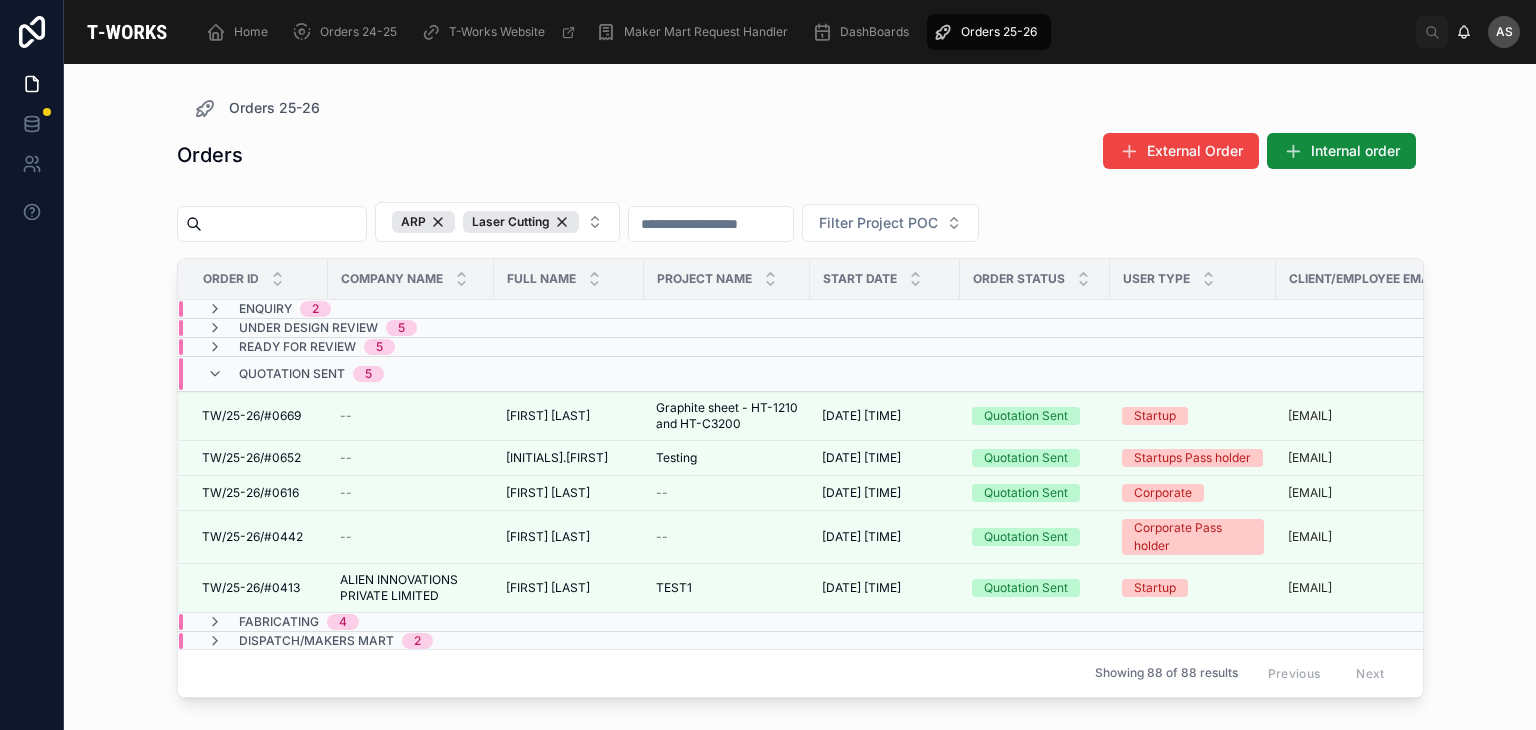 click on "Ready for Review" at bounding box center (297, 347) 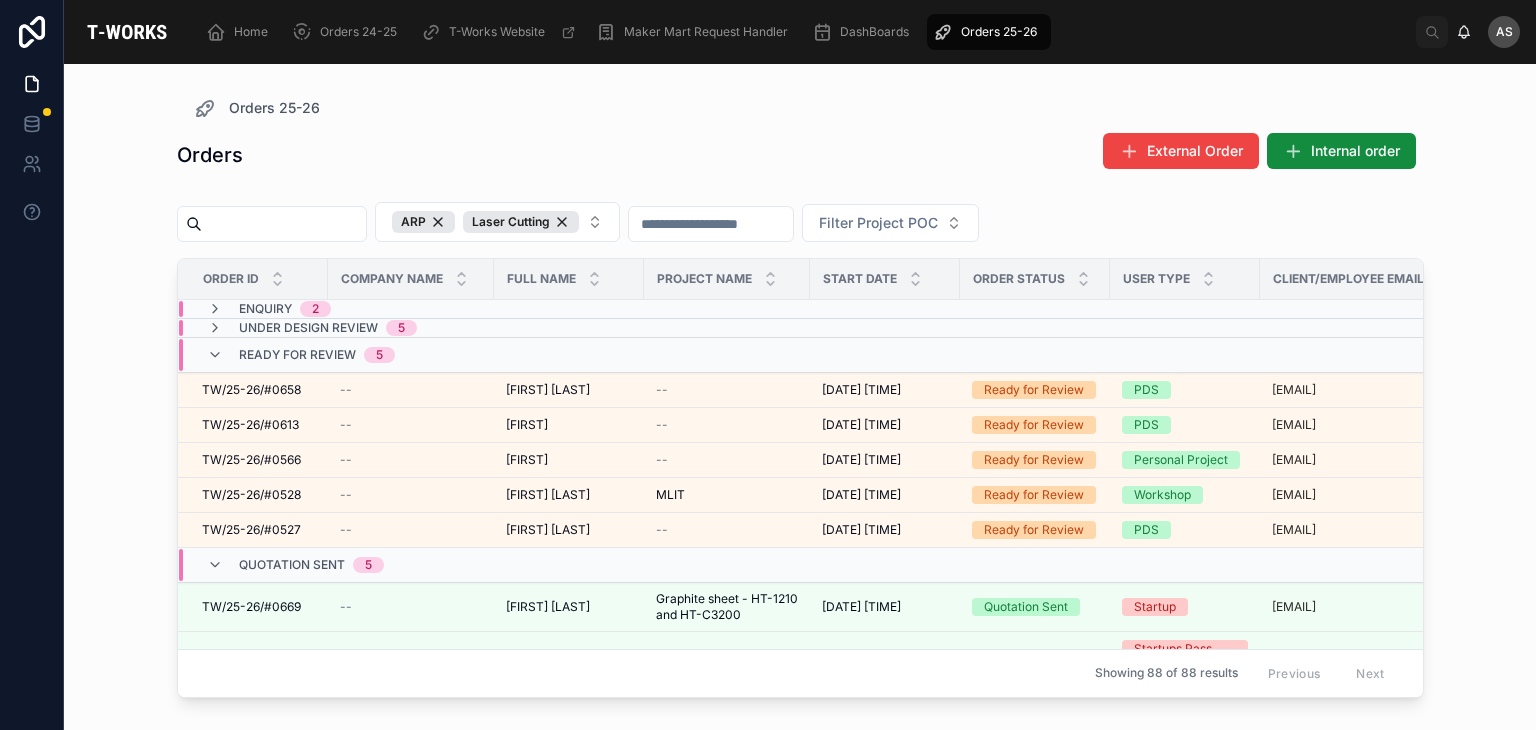 click on "Ready for Review 5" at bounding box center (317, 355) 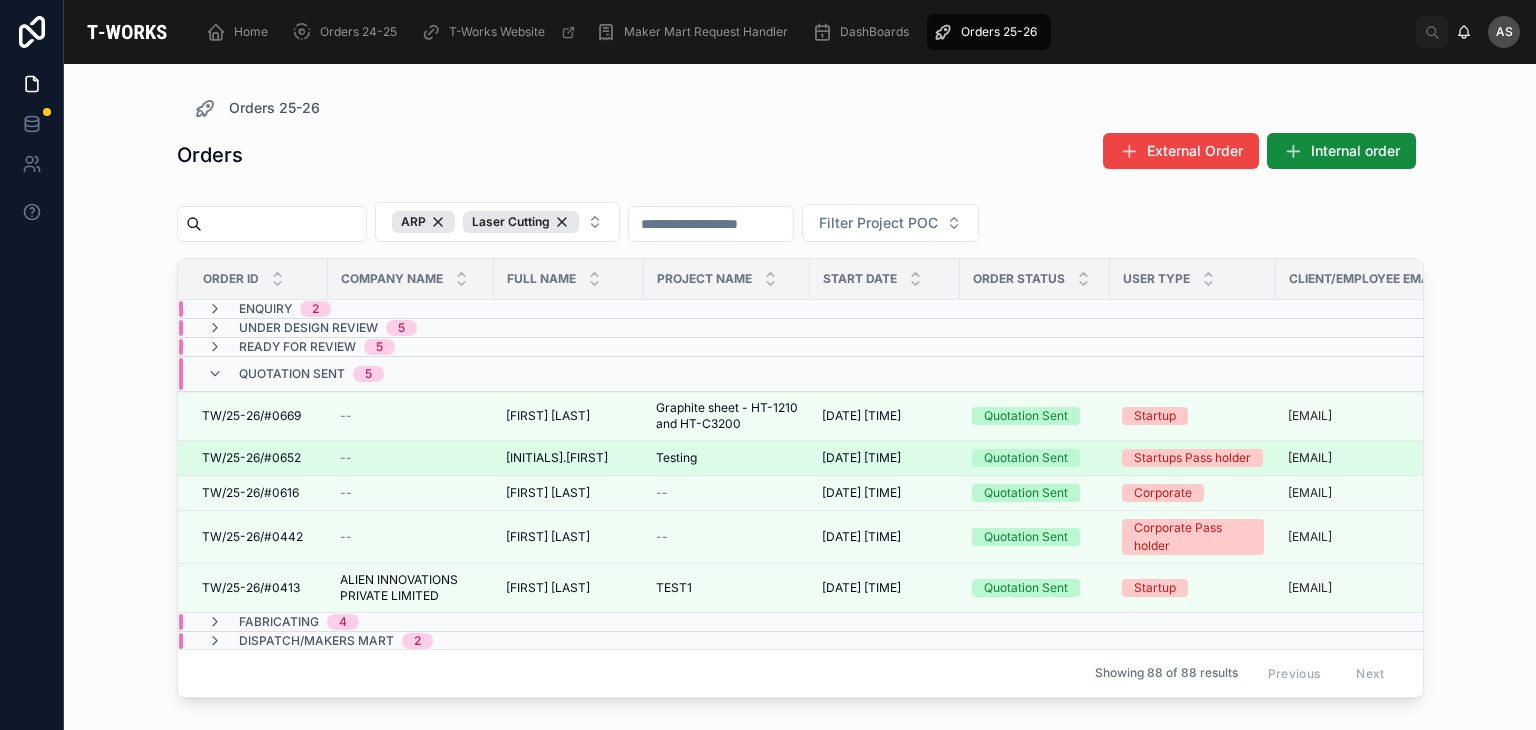 click on "[INITIALS].[FIRST]" at bounding box center (557, 458) 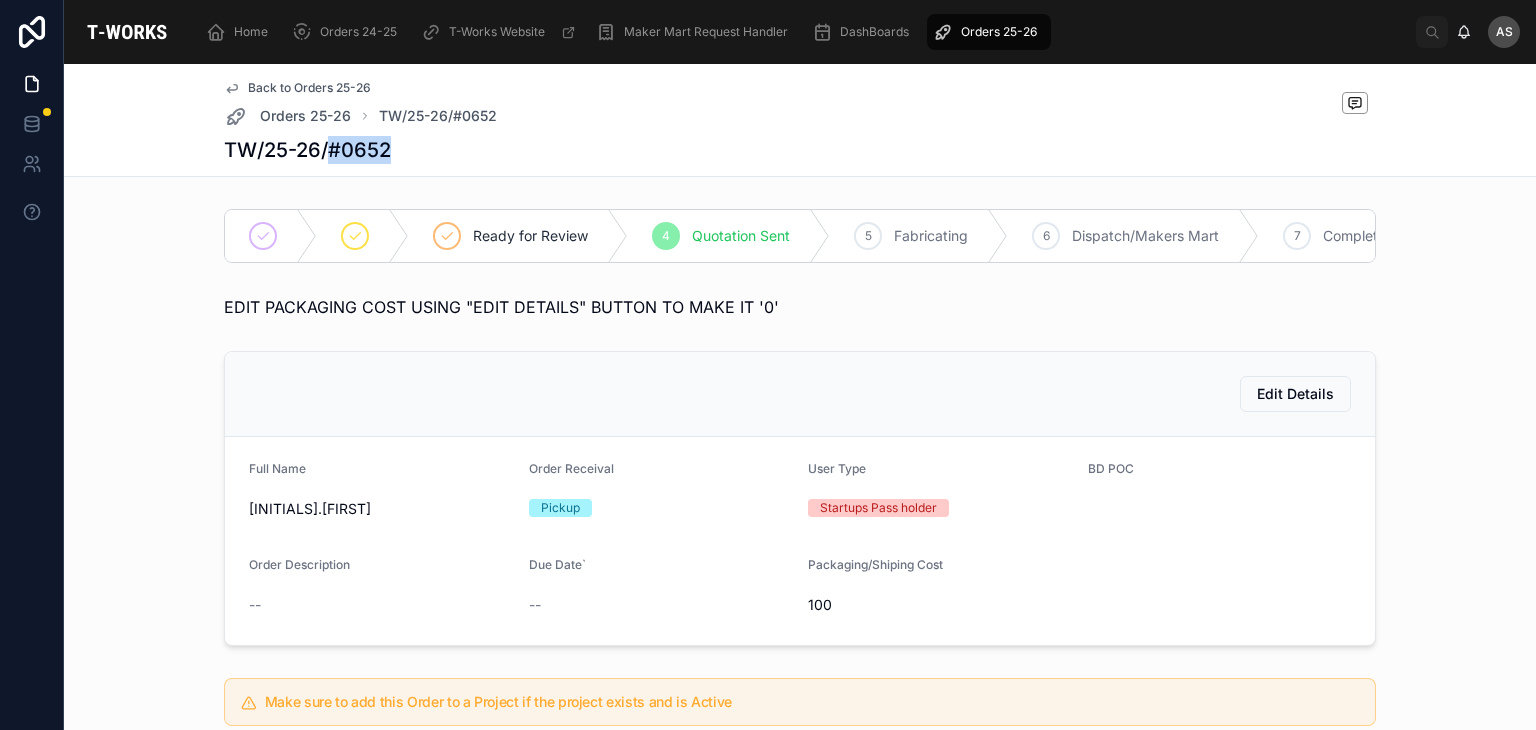 drag, startPoint x: 384, startPoint y: 150, endPoint x: 326, endPoint y: 157, distance: 58.420887 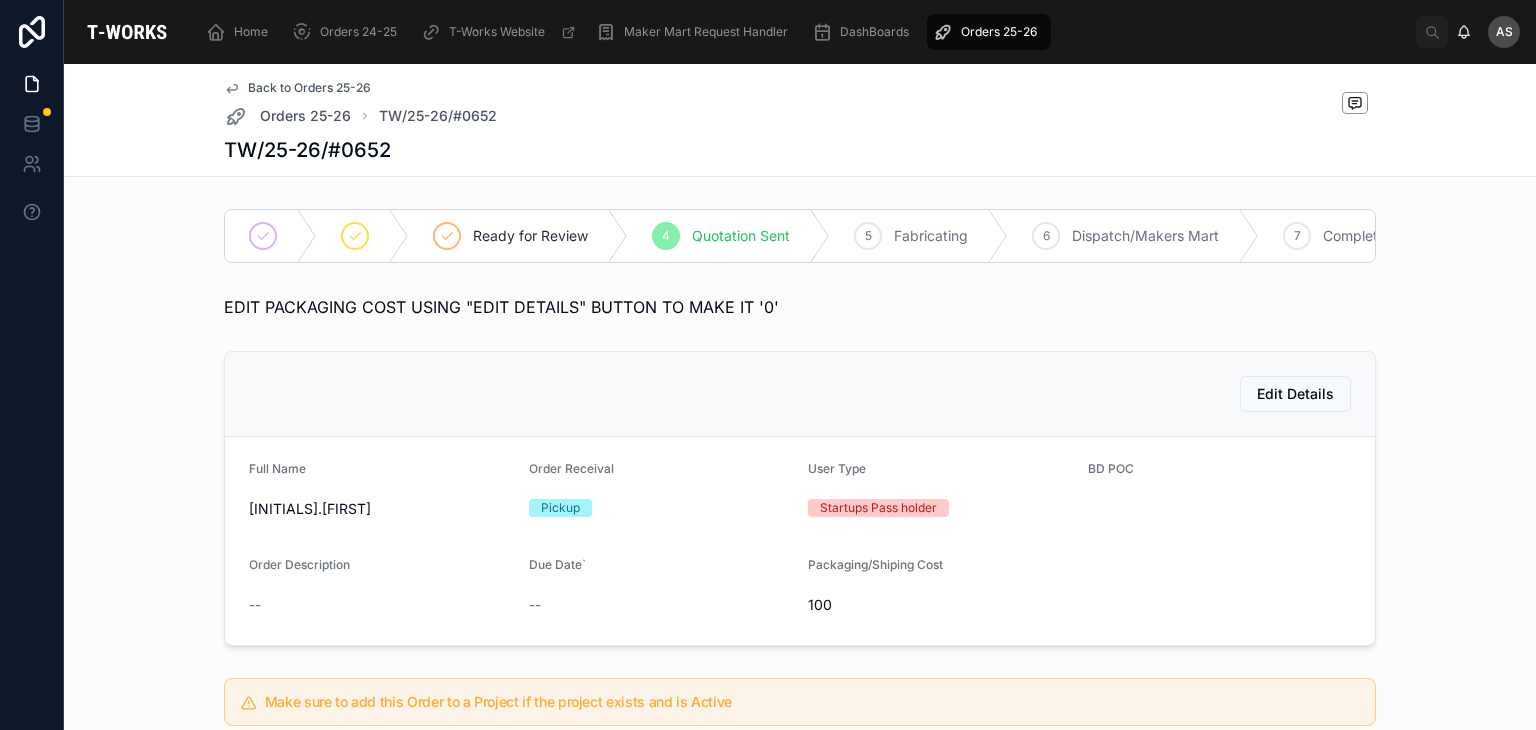 click on "Full Name [INITIALS].[FIRST] Order Receival Pickup User Type Startups Pass holder BD POC Order Description -- Due Date` -- Packaging/Shiping Cost 100" at bounding box center (800, 541) 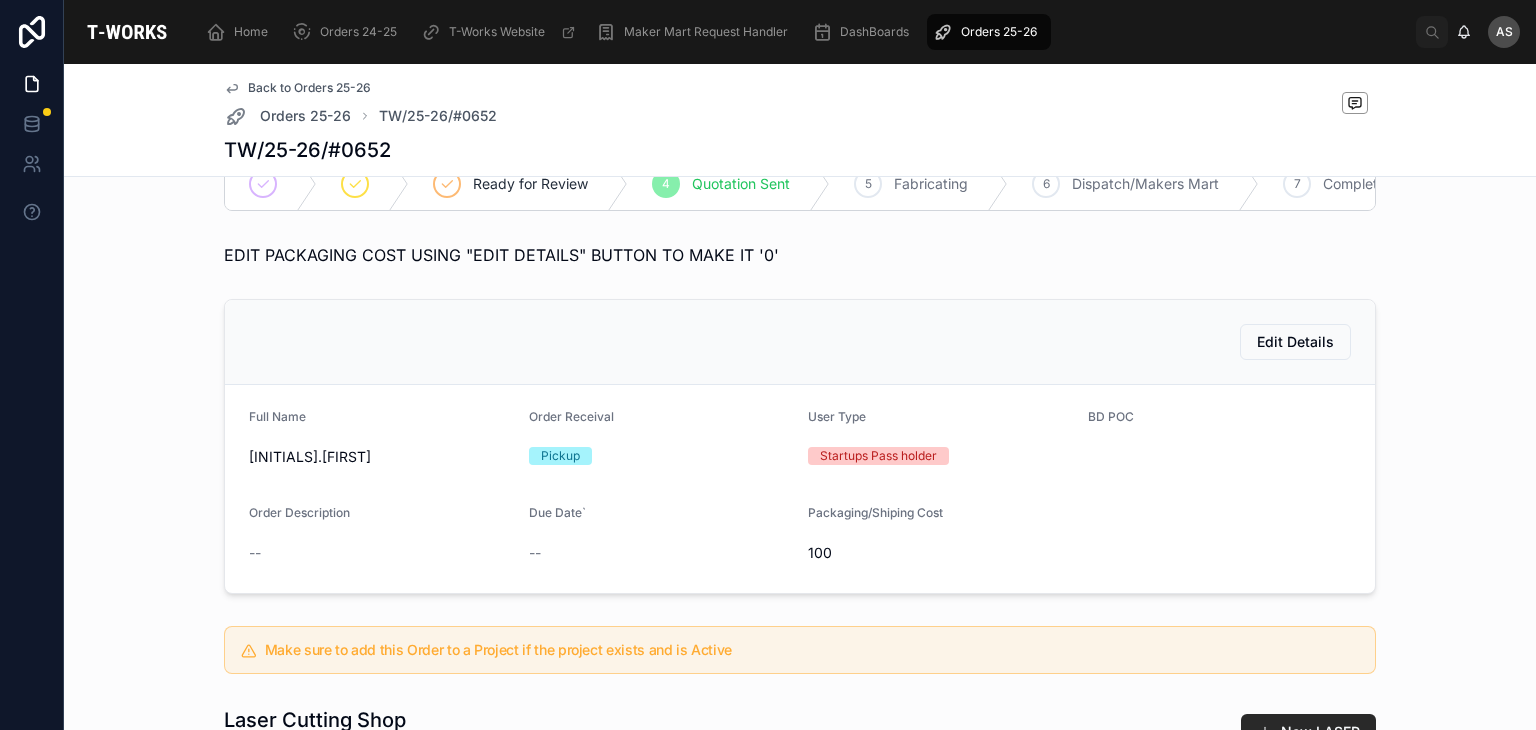 scroll, scrollTop: 64, scrollLeft: 0, axis: vertical 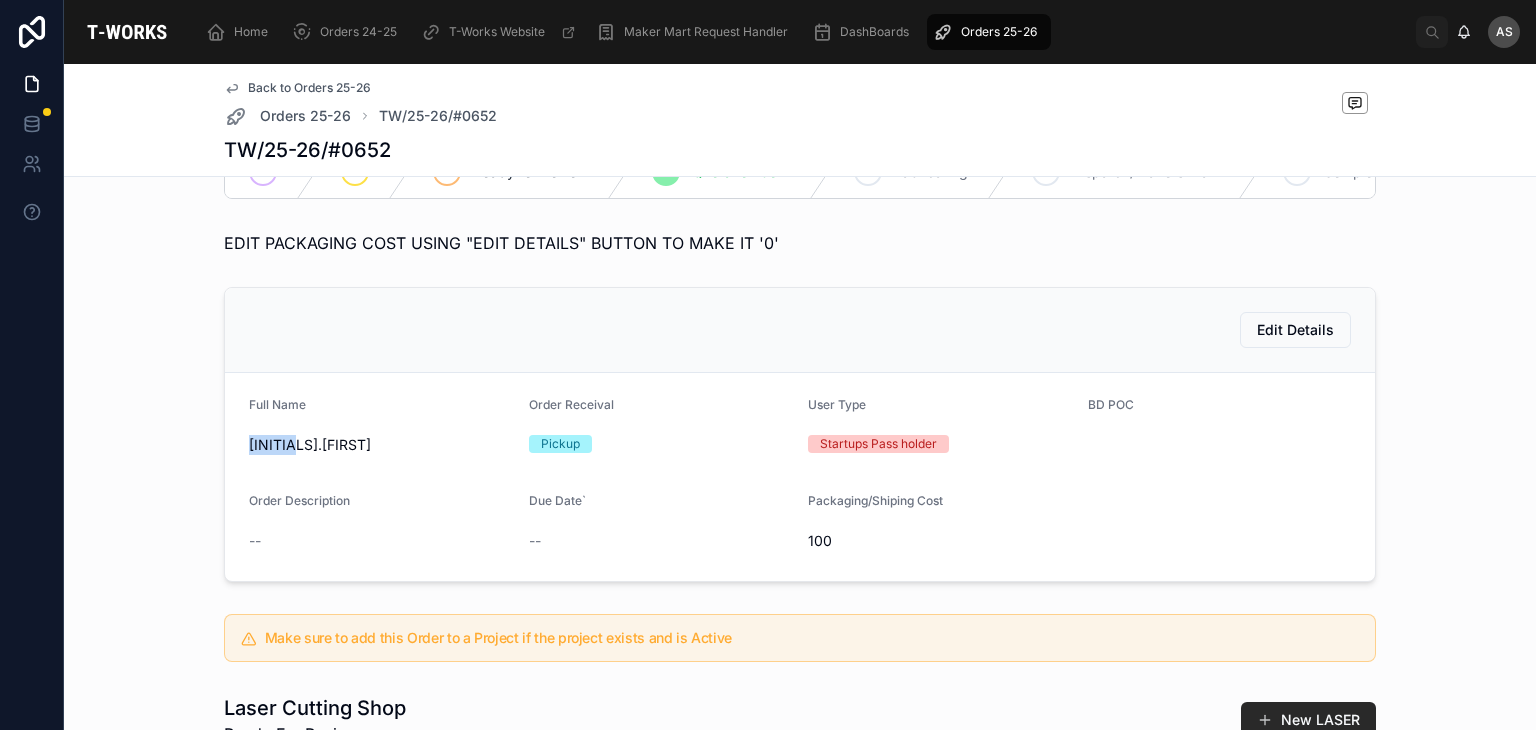 drag, startPoint x: 297, startPoint y: 455, endPoint x: 235, endPoint y: 454, distance: 62.008064 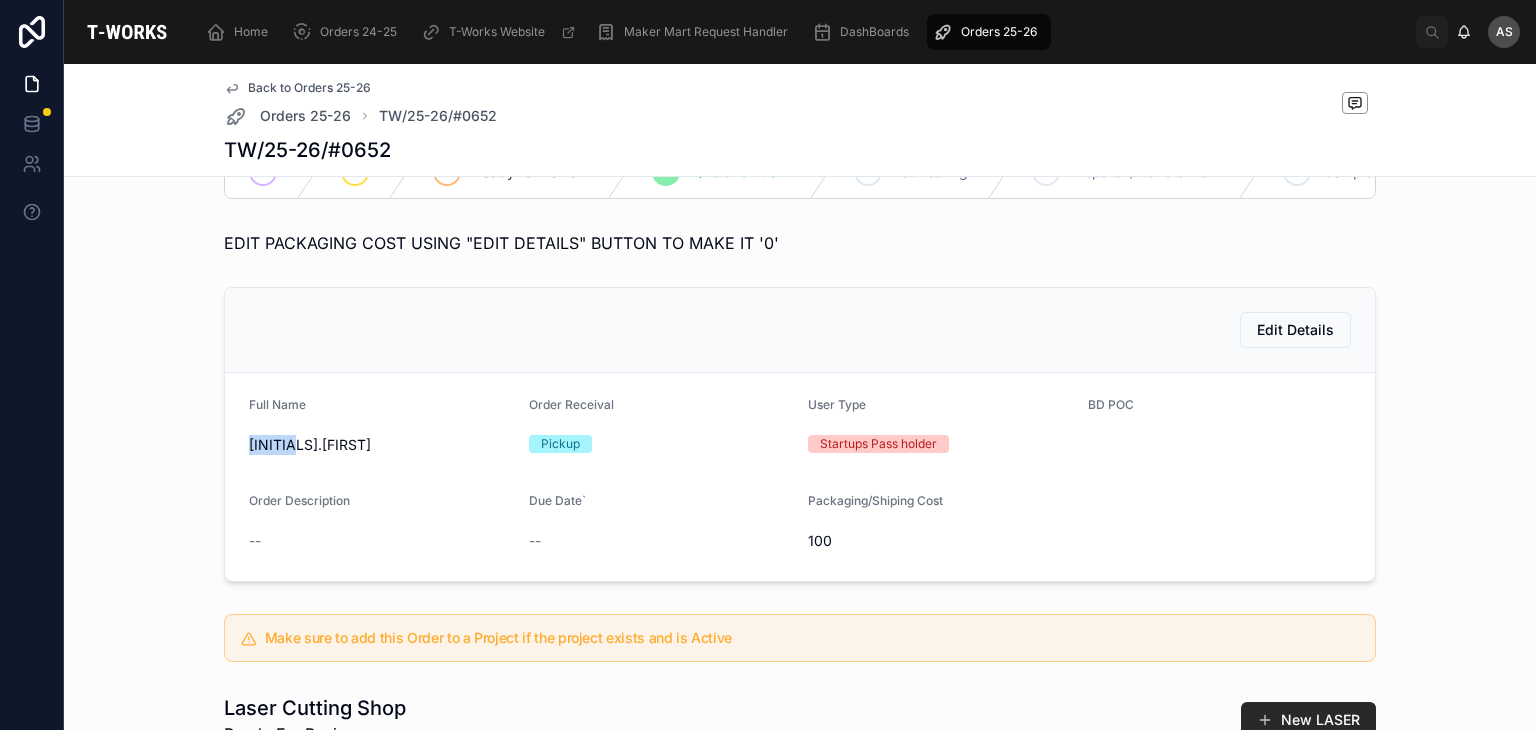 scroll, scrollTop: 0, scrollLeft: 0, axis: both 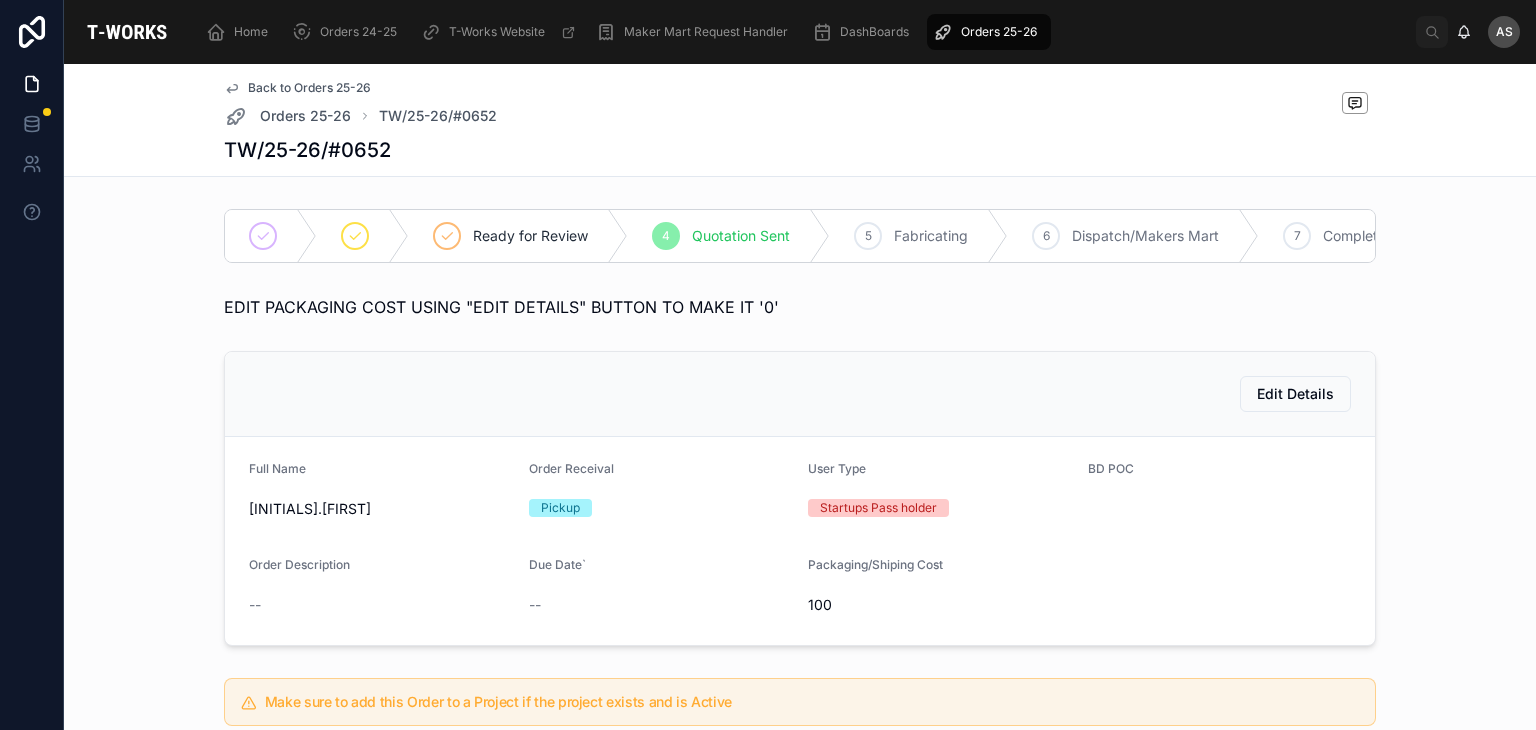 click on "Edit Details Full Name [INITIALS].[FIRST] Order Receival Pickup User Type Startups Pass holder BD POC Order Description -- Due Date` -- Packaging/Shiping Cost 100" at bounding box center [800, 498] 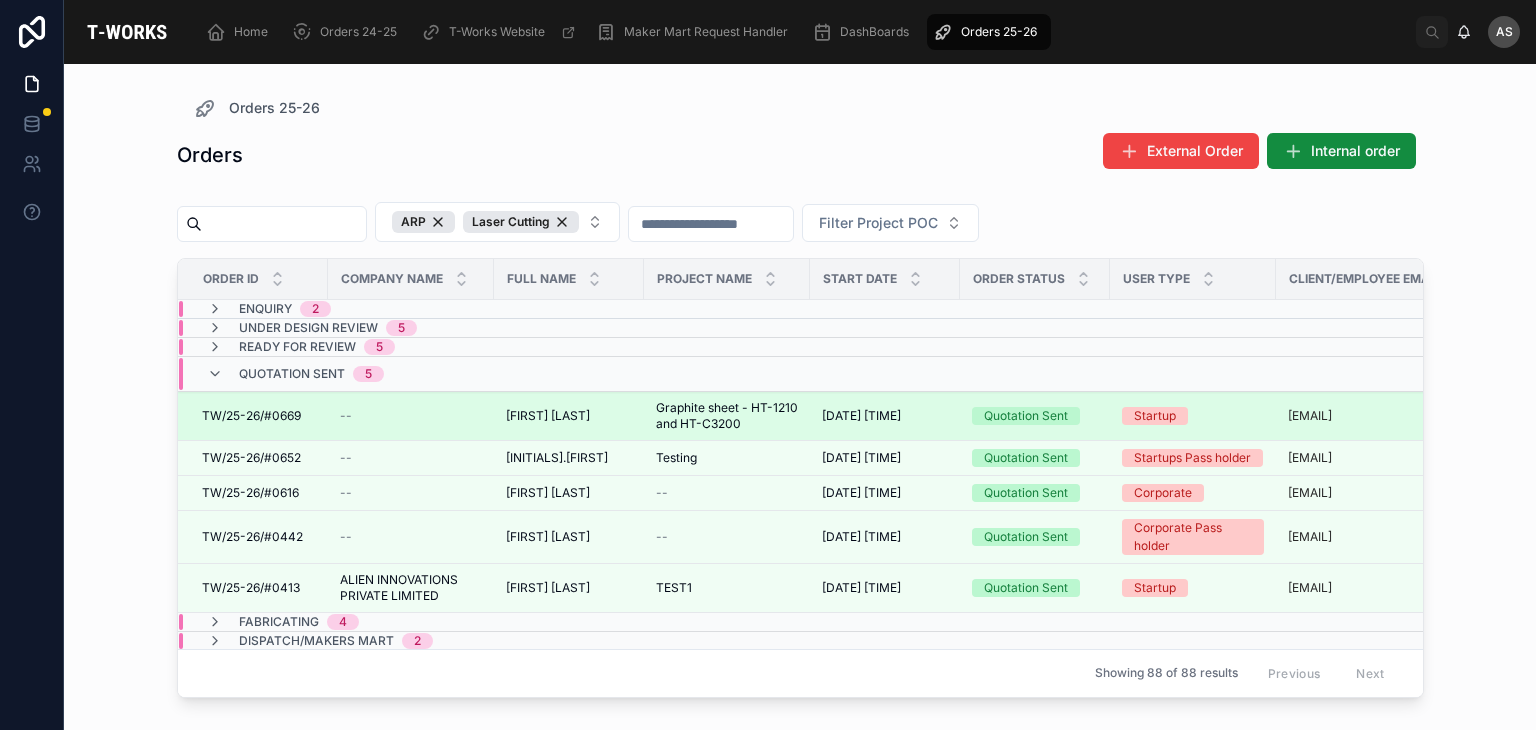 click on "[FIRST] [LAST]" at bounding box center (548, 416) 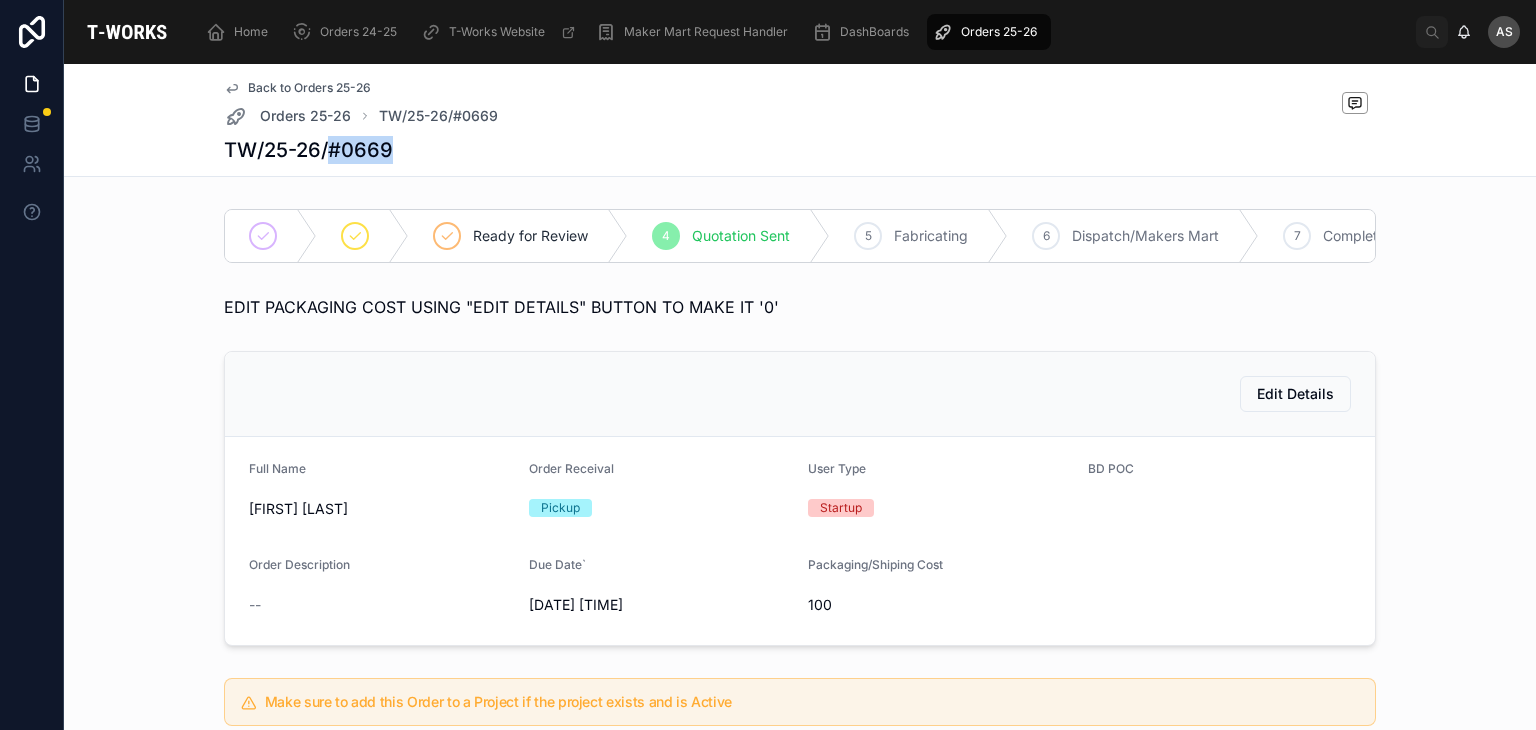 drag, startPoint x: 384, startPoint y: 141, endPoint x: 325, endPoint y: 144, distance: 59.07622 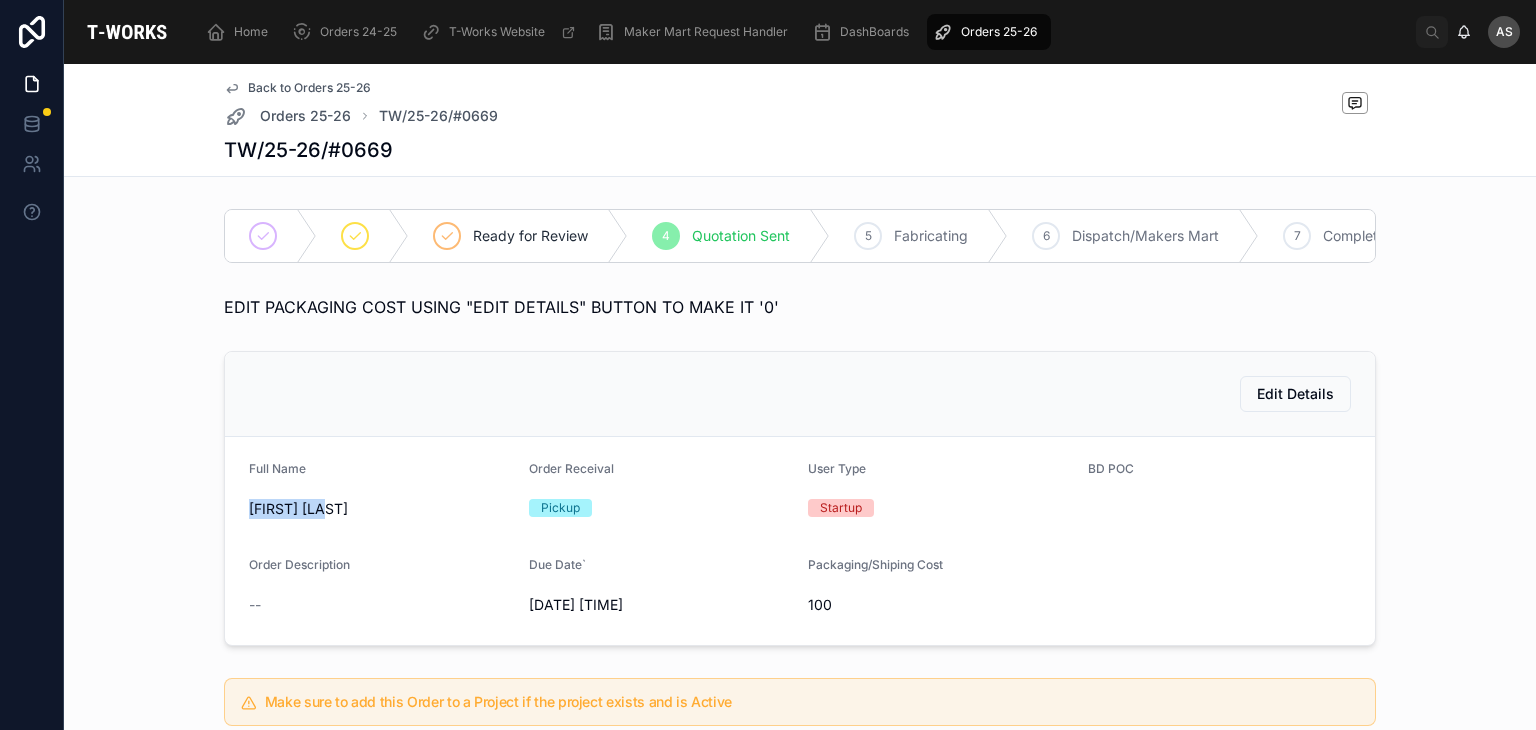 drag, startPoint x: 323, startPoint y: 523, endPoint x: 202, endPoint y: 532, distance: 121.33425 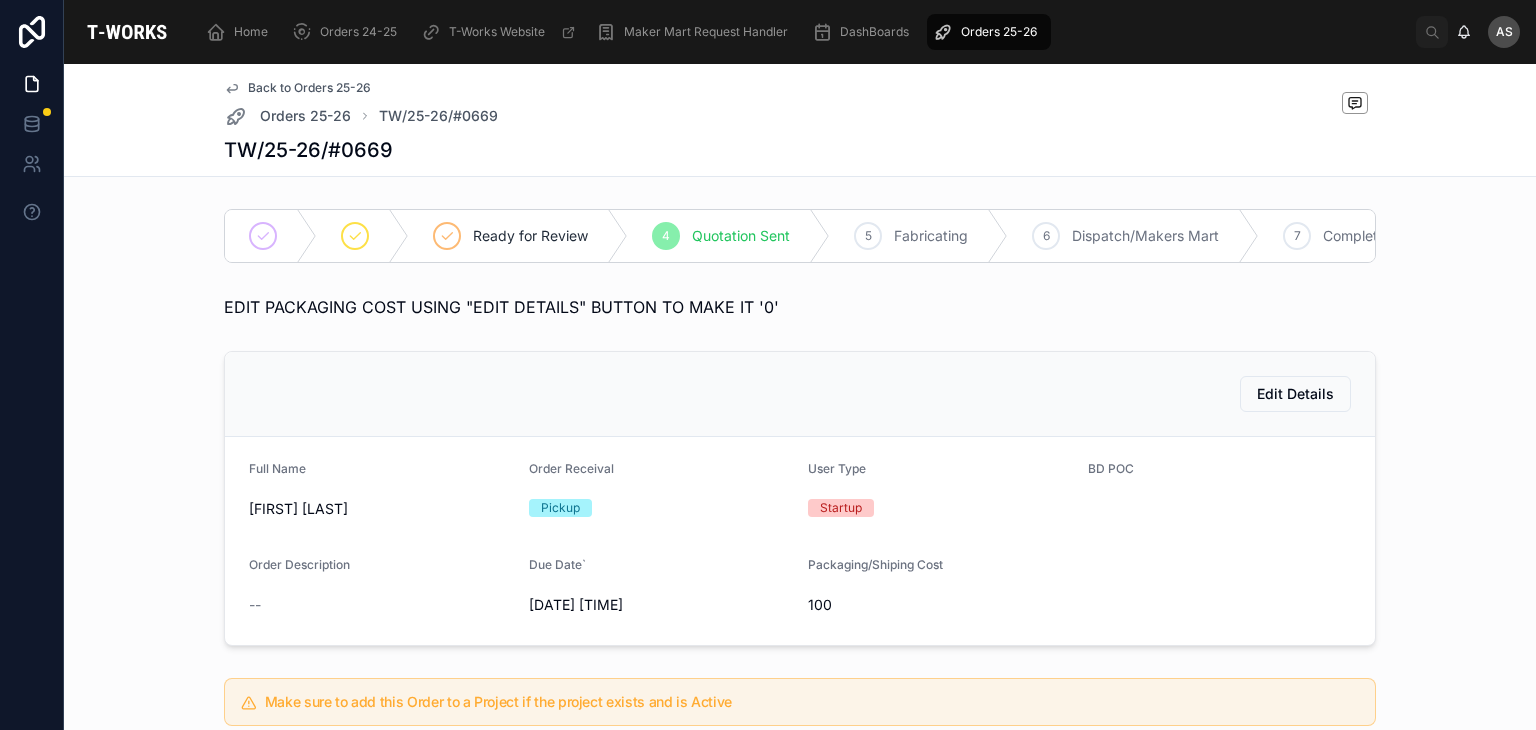 click on "Edit Details" at bounding box center [800, 394] 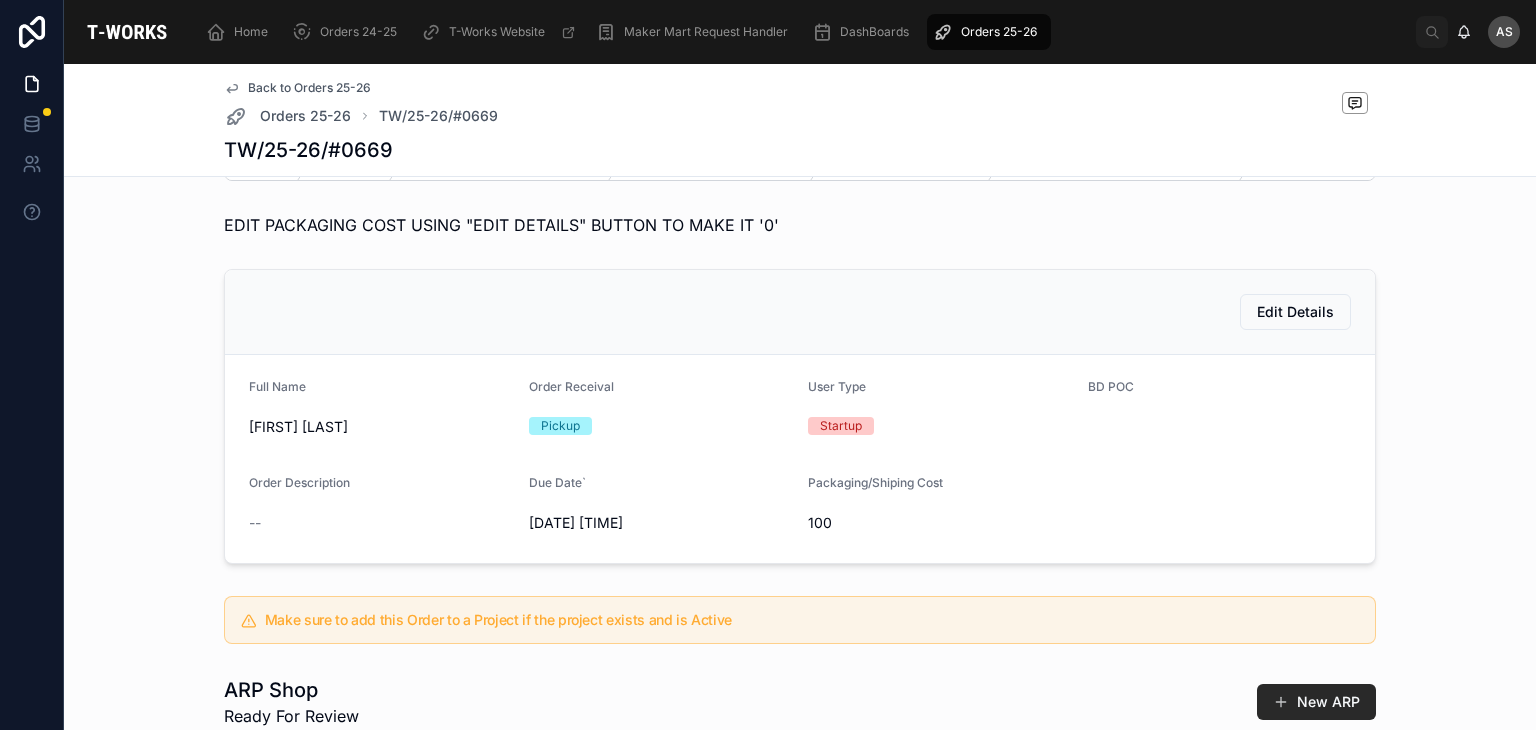scroll, scrollTop: 84, scrollLeft: 0, axis: vertical 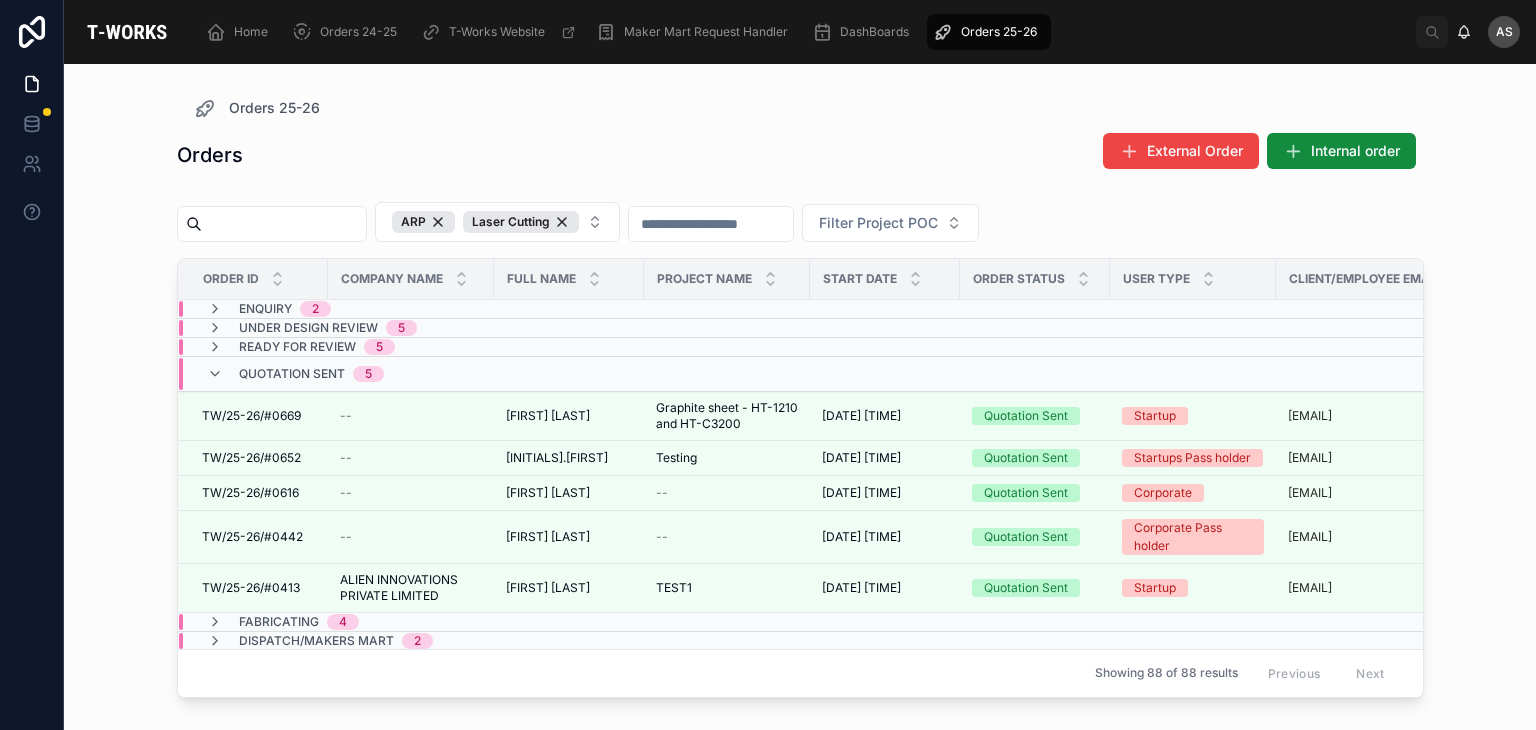 click on "Quotation Sent" at bounding box center [292, 374] 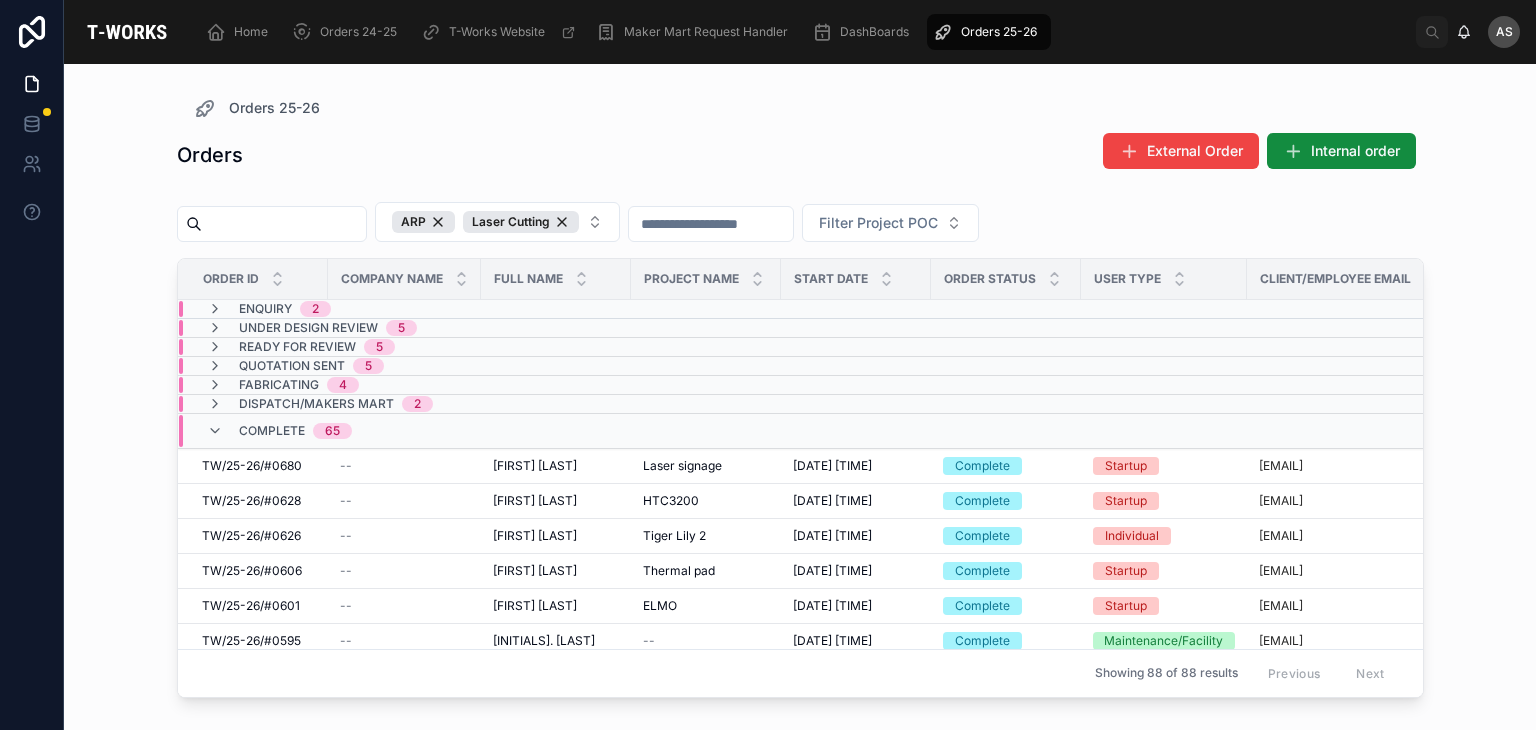 click on "Fabricating" at bounding box center [279, 385] 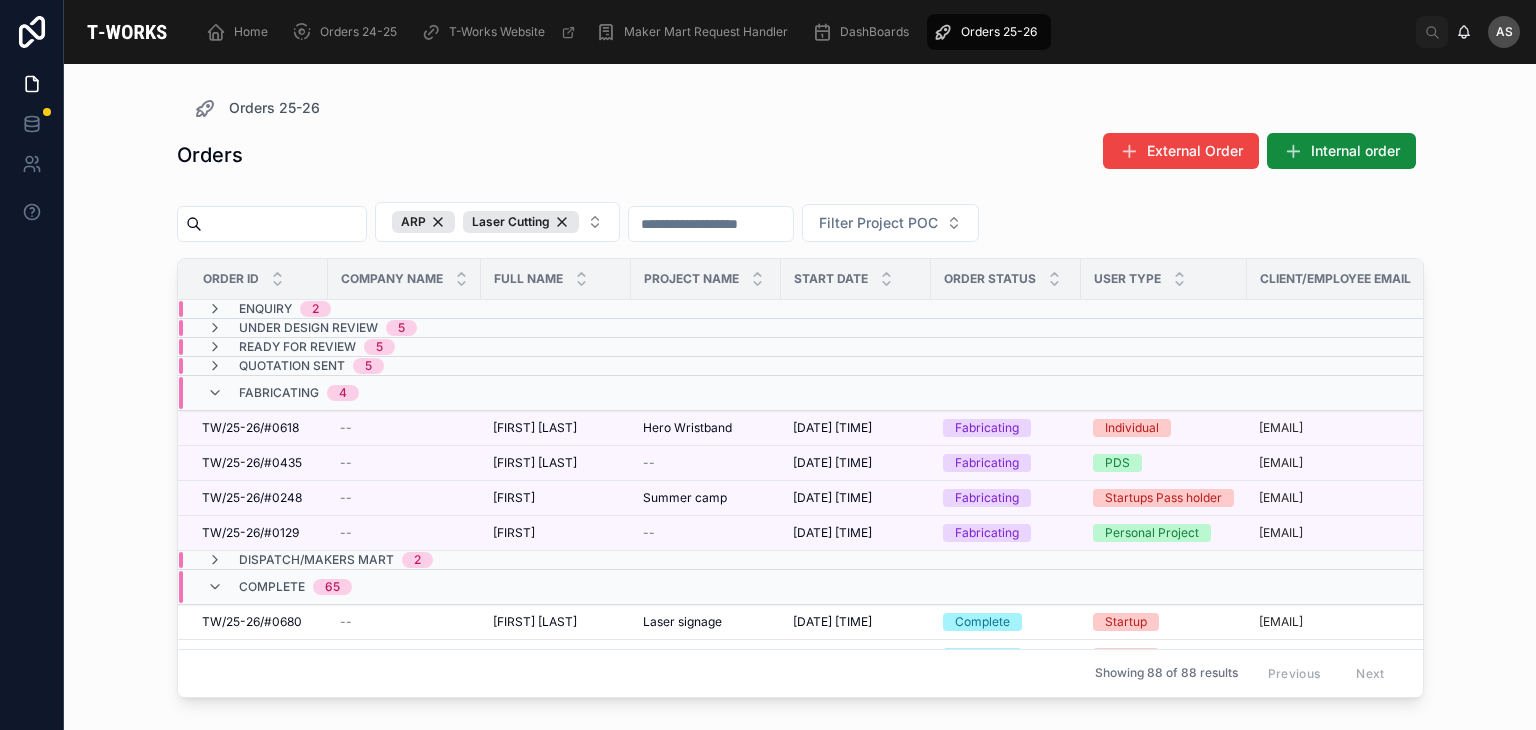 click on "Fabricating" at bounding box center [279, 393] 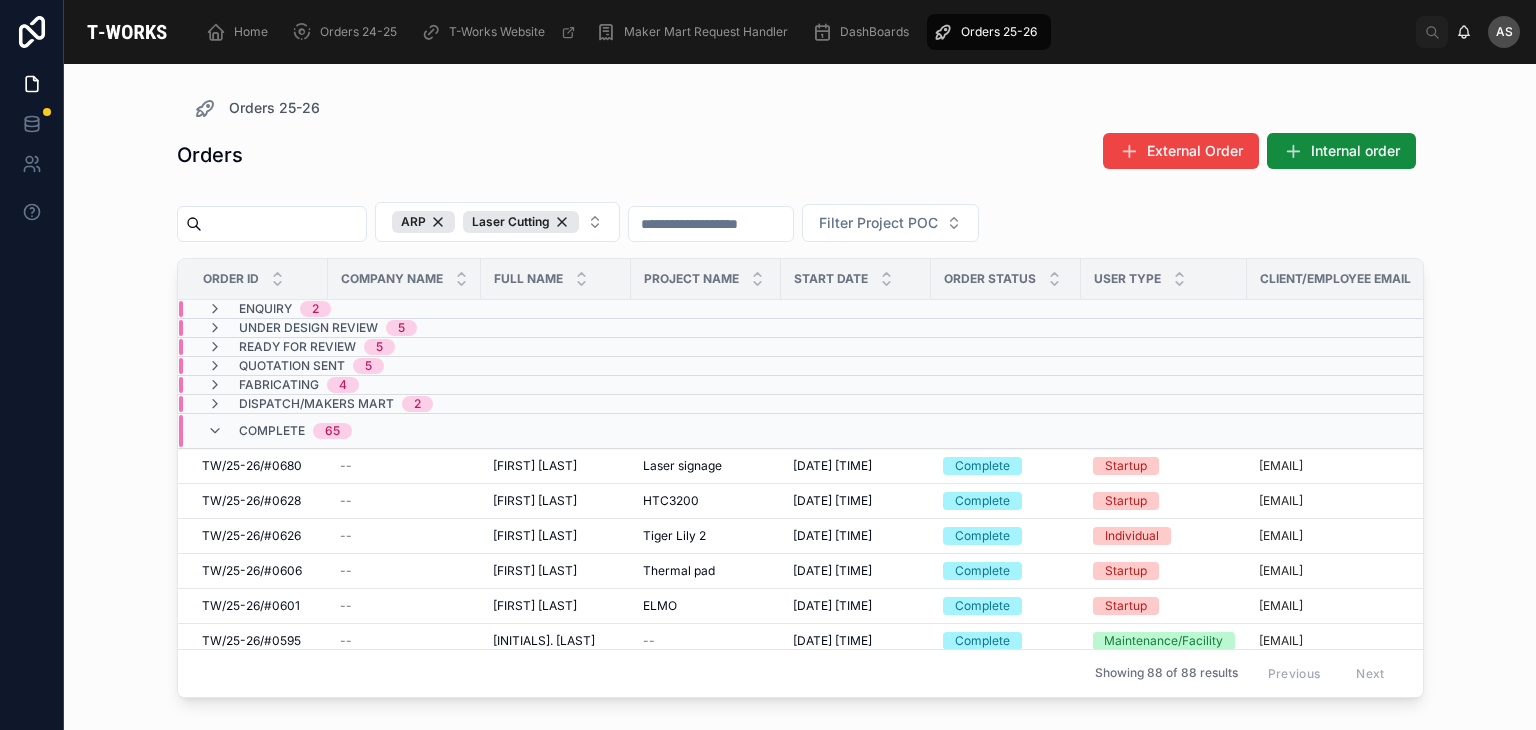 click on "Dispatch/Makers Mart" at bounding box center [316, 404] 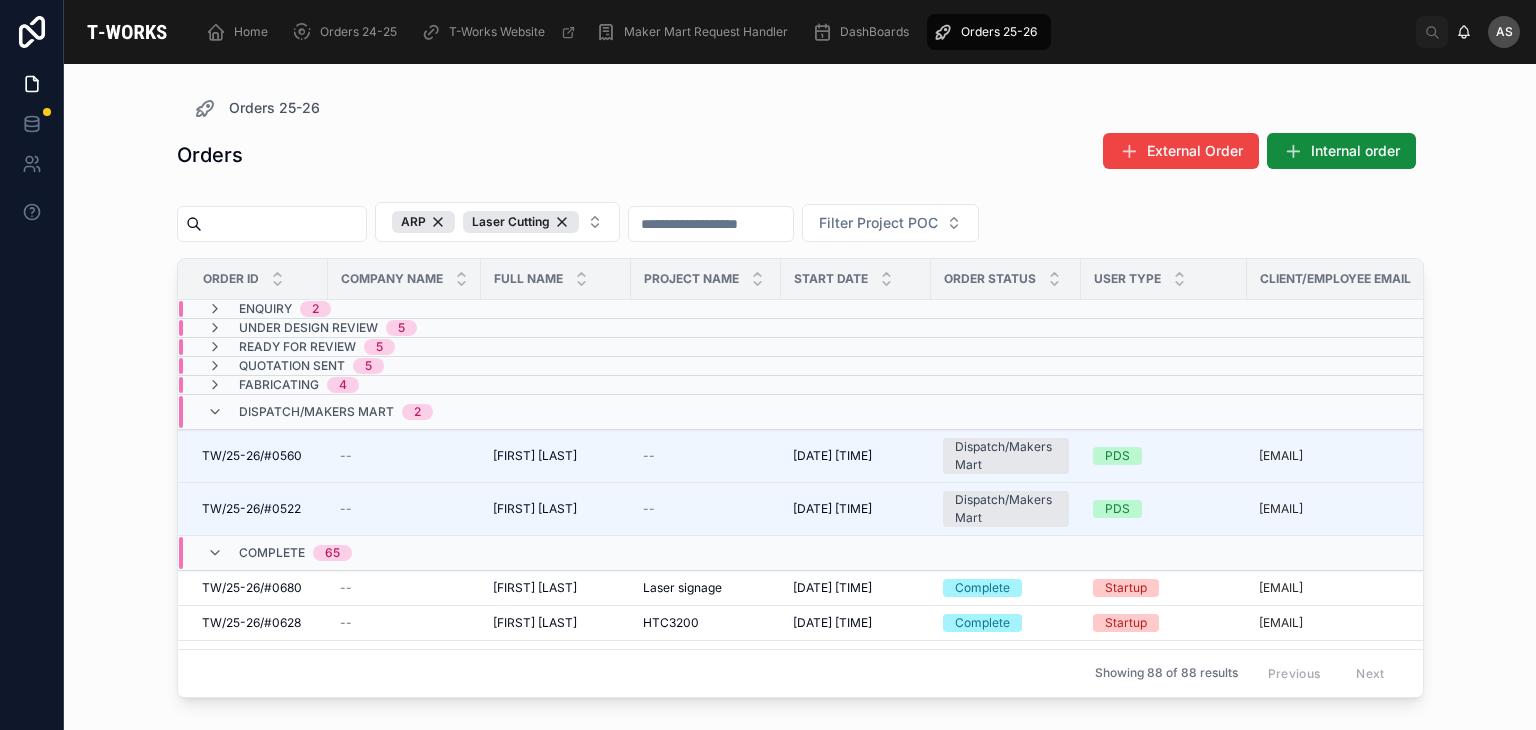 click on "Dispatch/Makers Mart 2" at bounding box center (336, 412) 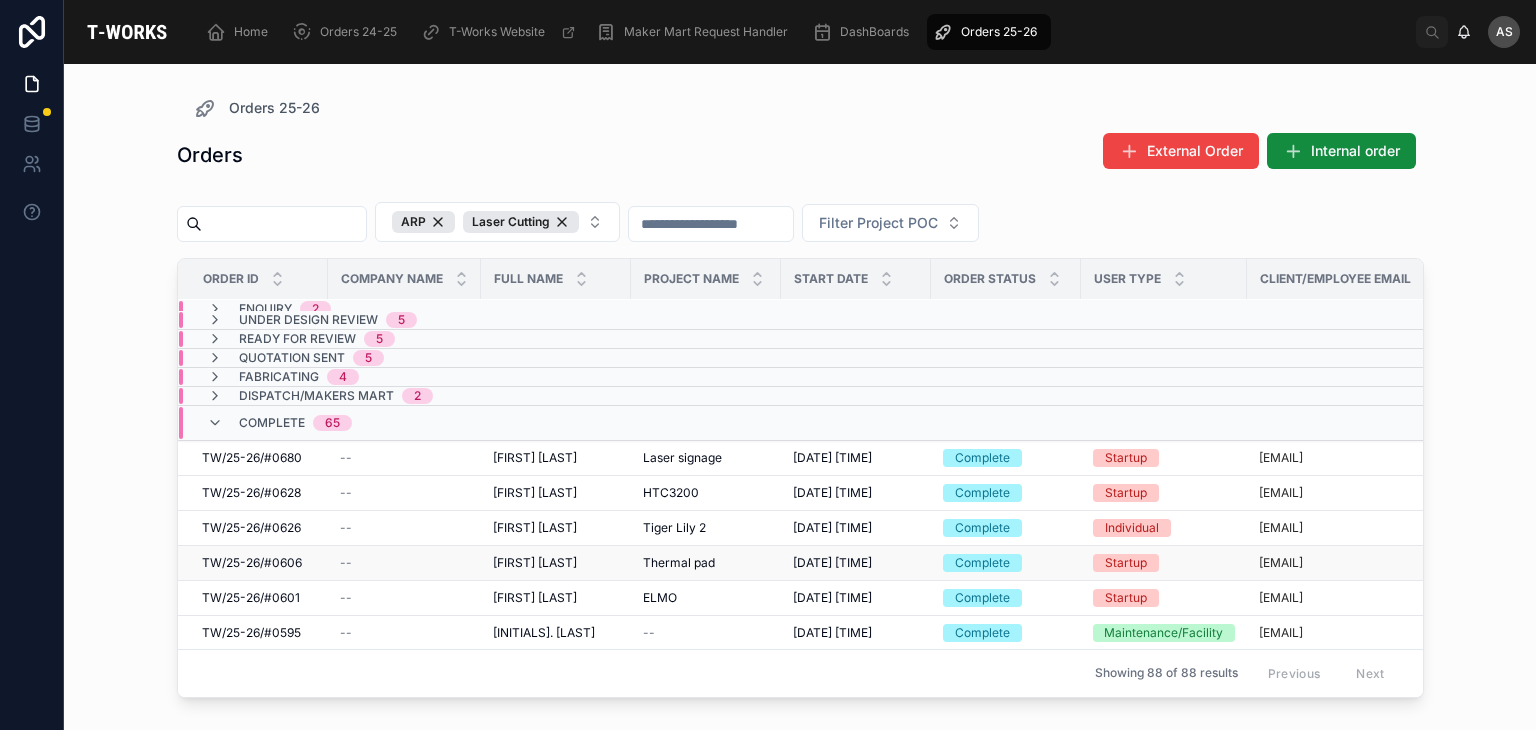 scroll, scrollTop: 0, scrollLeft: 0, axis: both 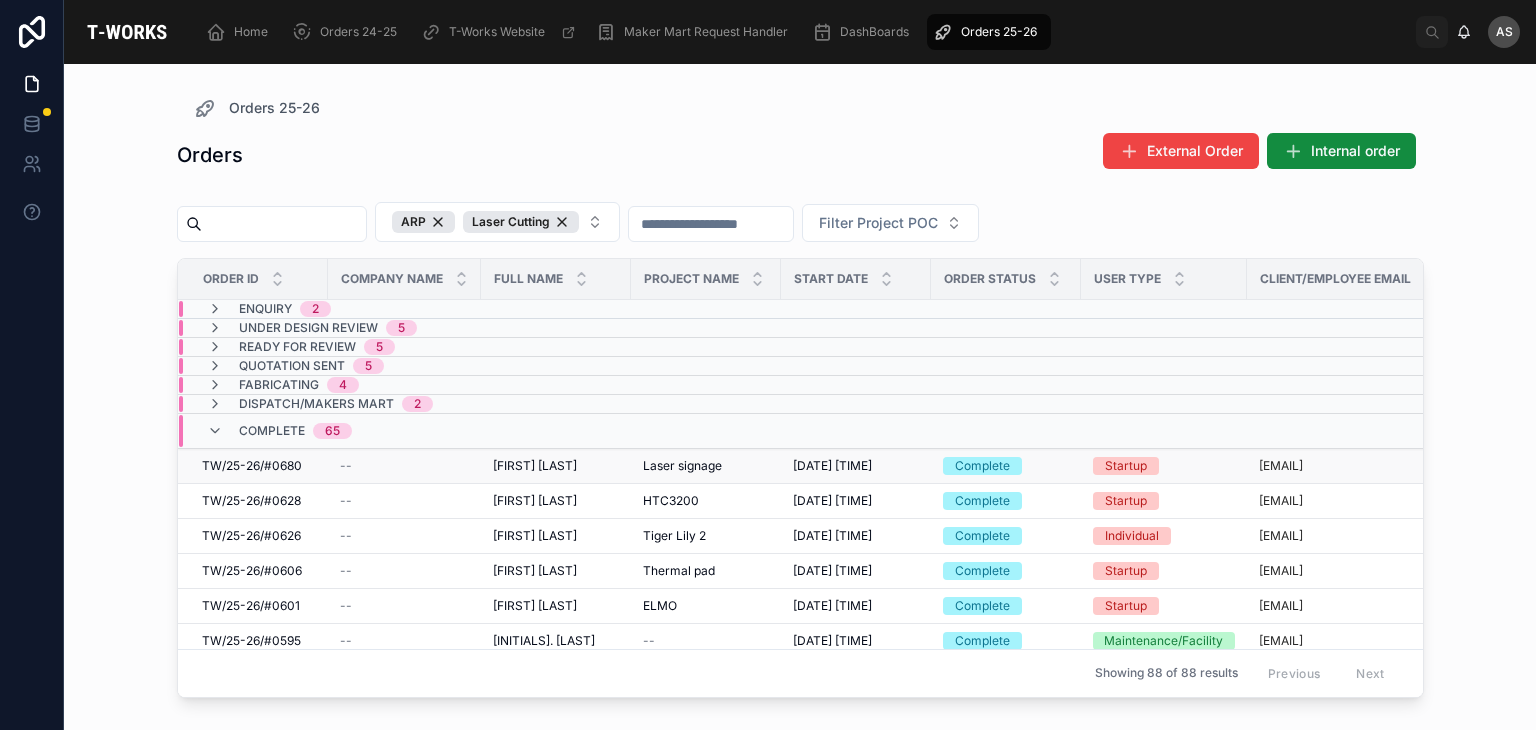 click on "[FIRST] [LAST]" at bounding box center [535, 466] 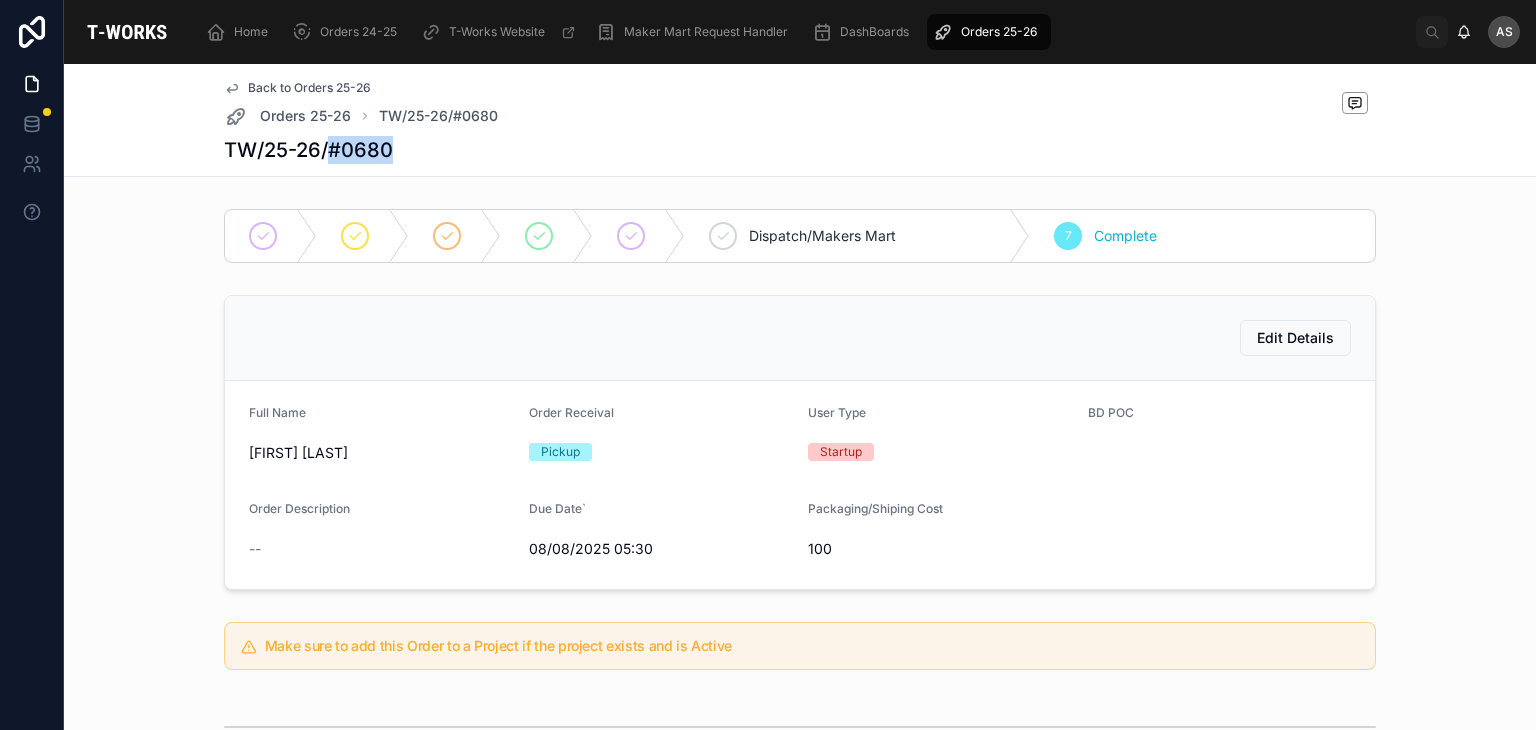 drag, startPoint x: 383, startPoint y: 151, endPoint x: 323, endPoint y: 148, distance: 60.074955 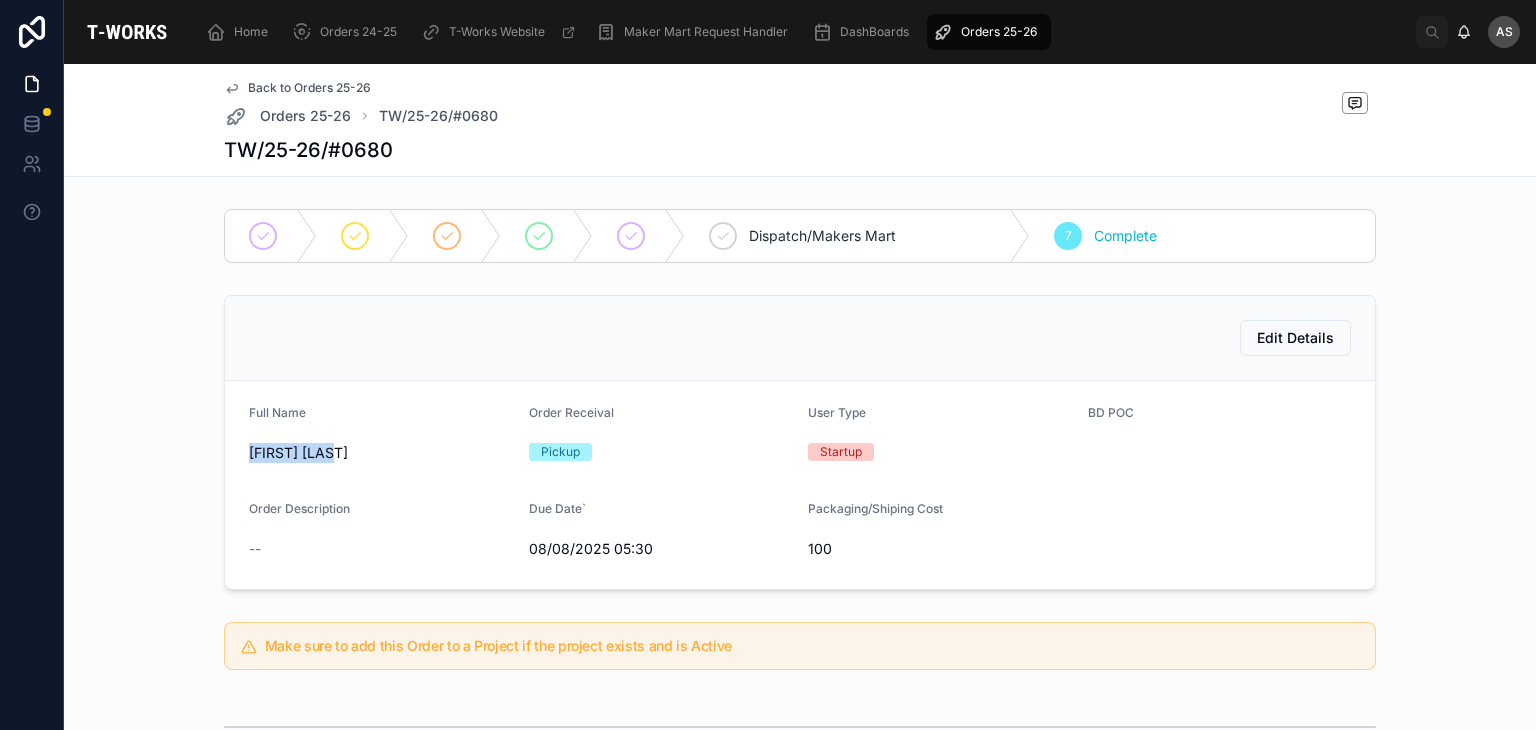 drag, startPoint x: 336, startPoint y: 456, endPoint x: 224, endPoint y: 467, distance: 112.53888 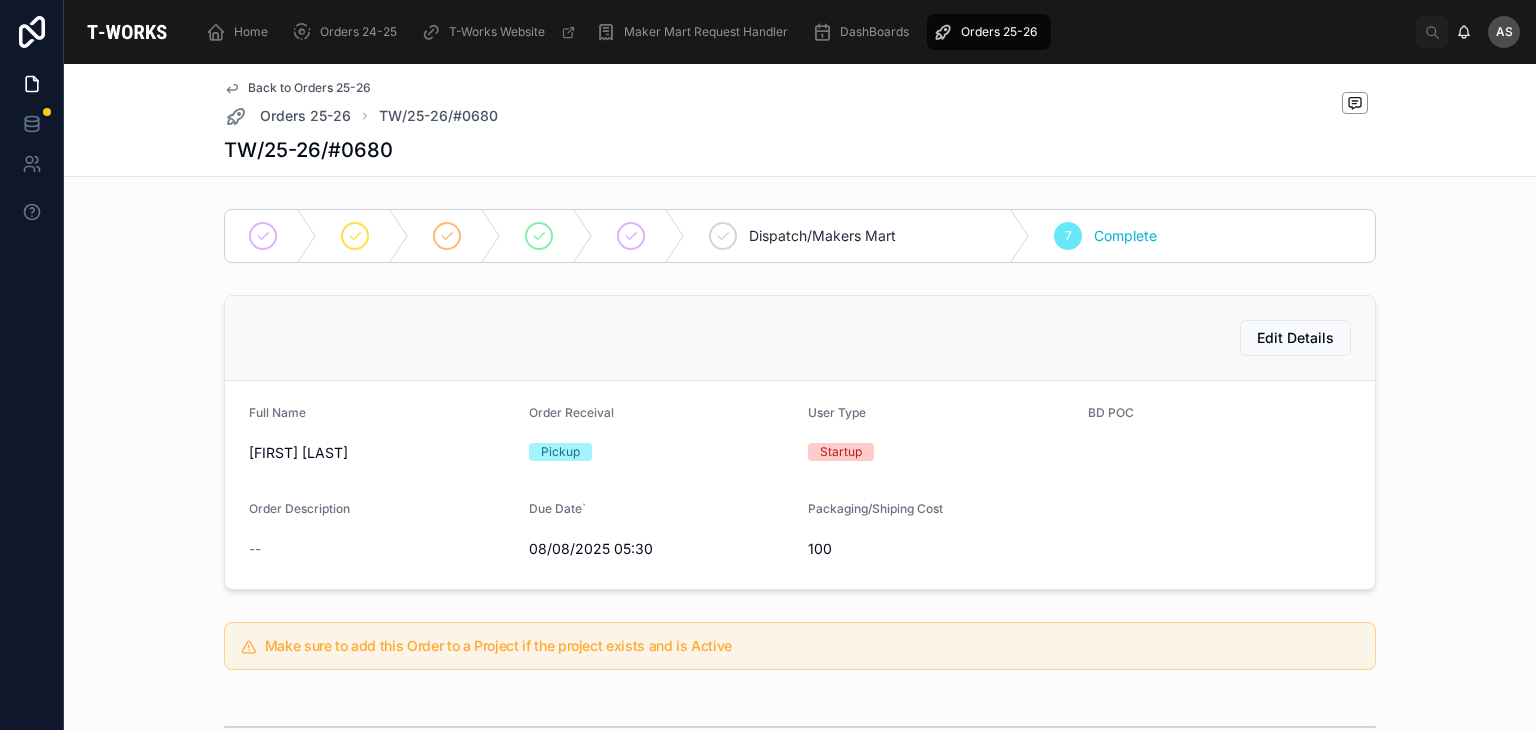 click on "Dispatch/Makers Mart 7 Complete" at bounding box center (800, 236) 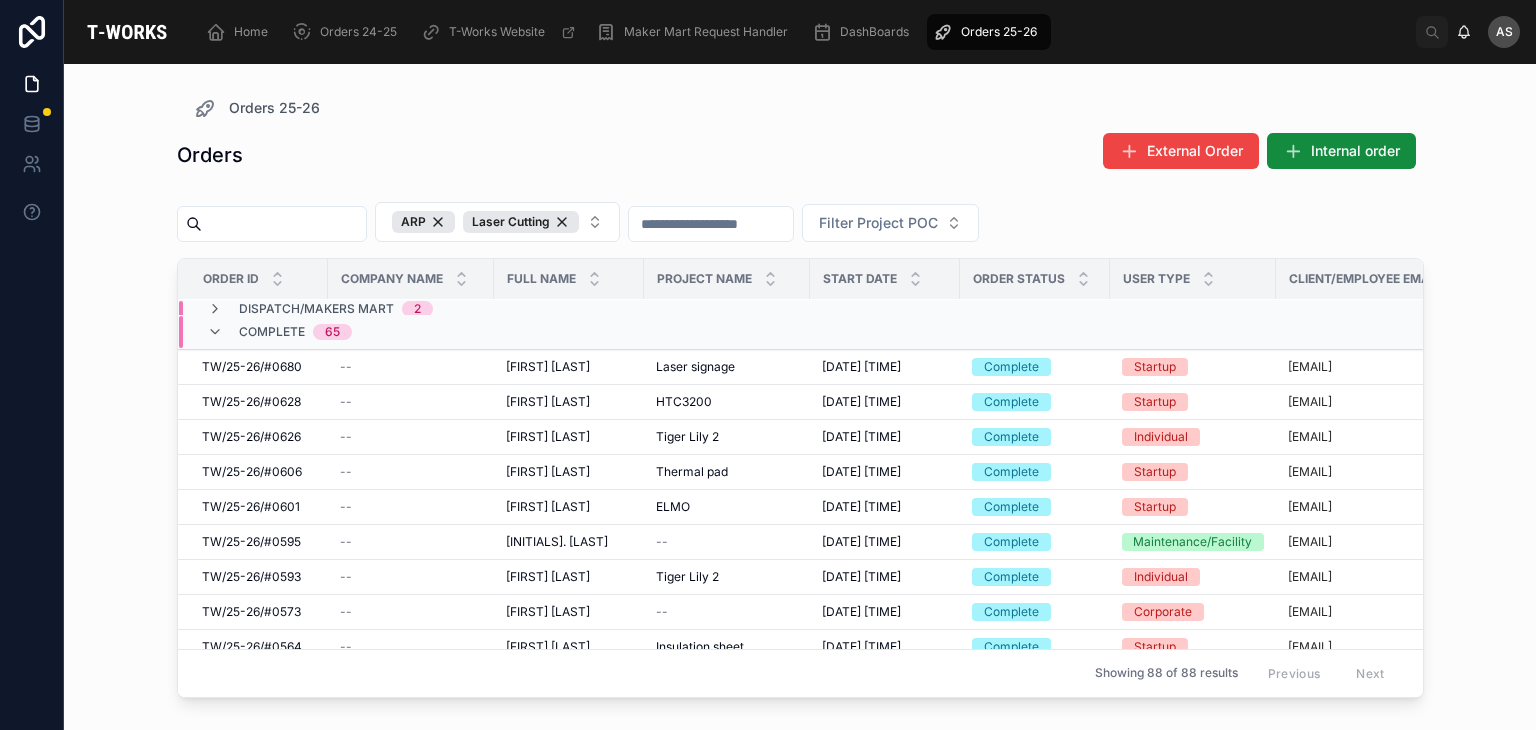 scroll, scrollTop: 100, scrollLeft: 0, axis: vertical 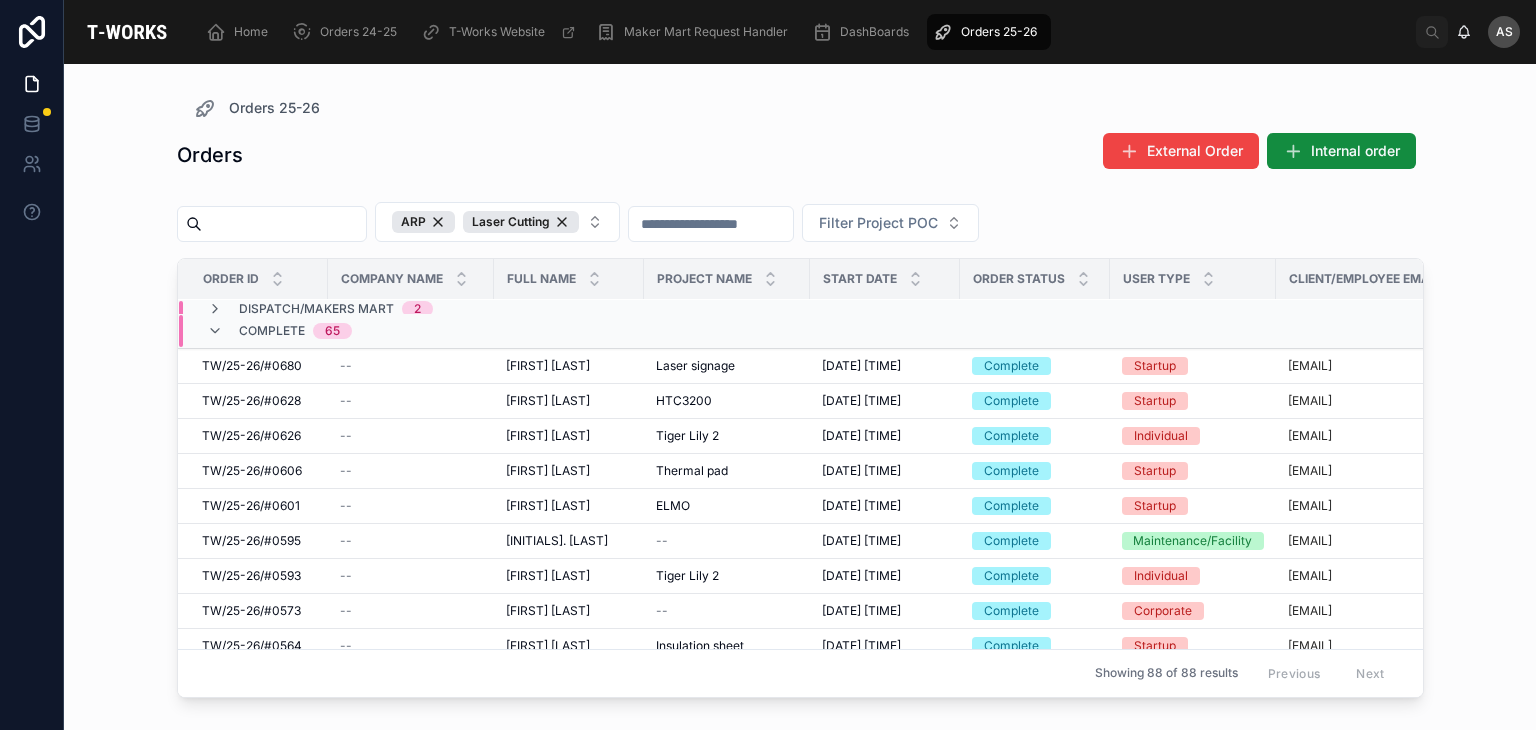click on "Complete 65" at bounding box center [411, 331] 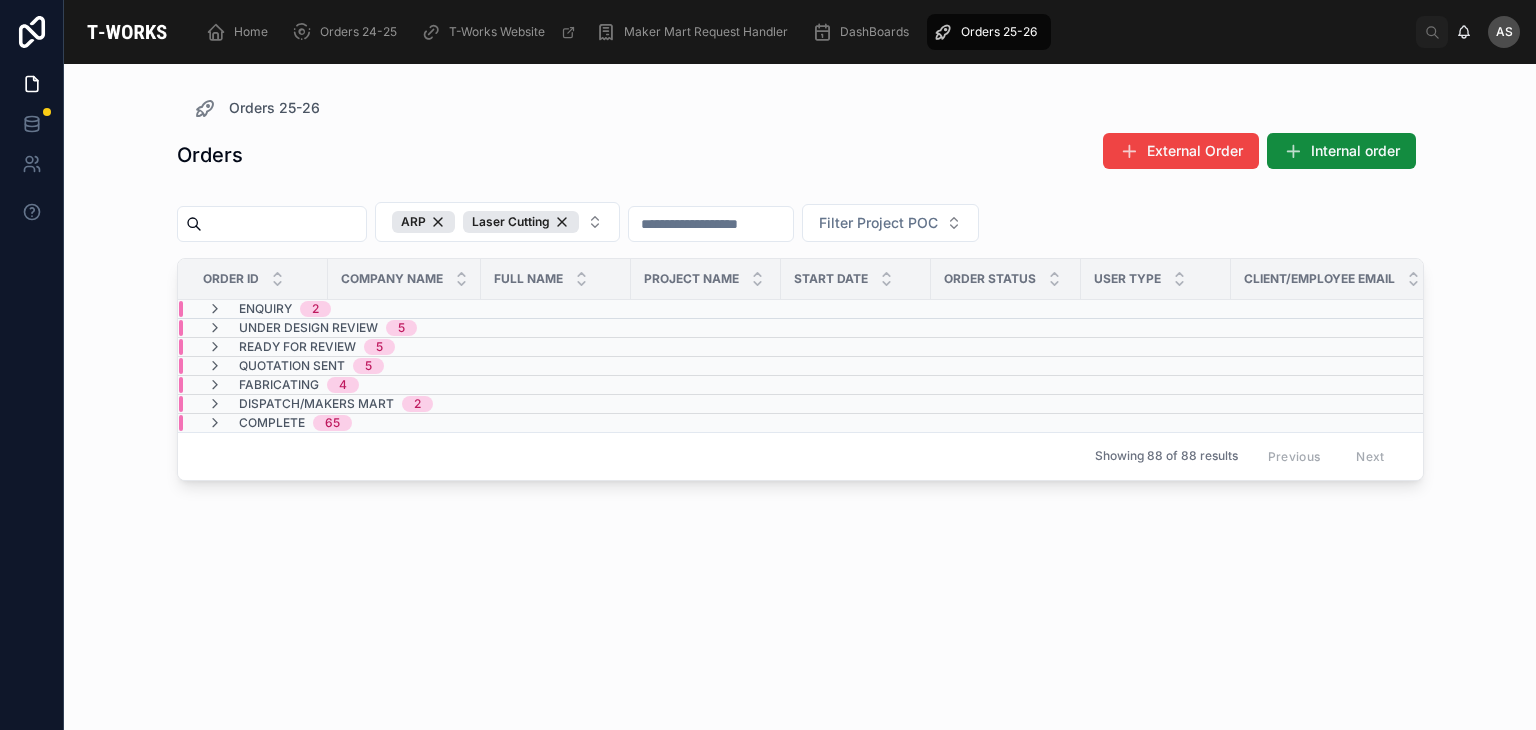 click on "Dispatch/Makers Mart 2" at bounding box center (404, 404) 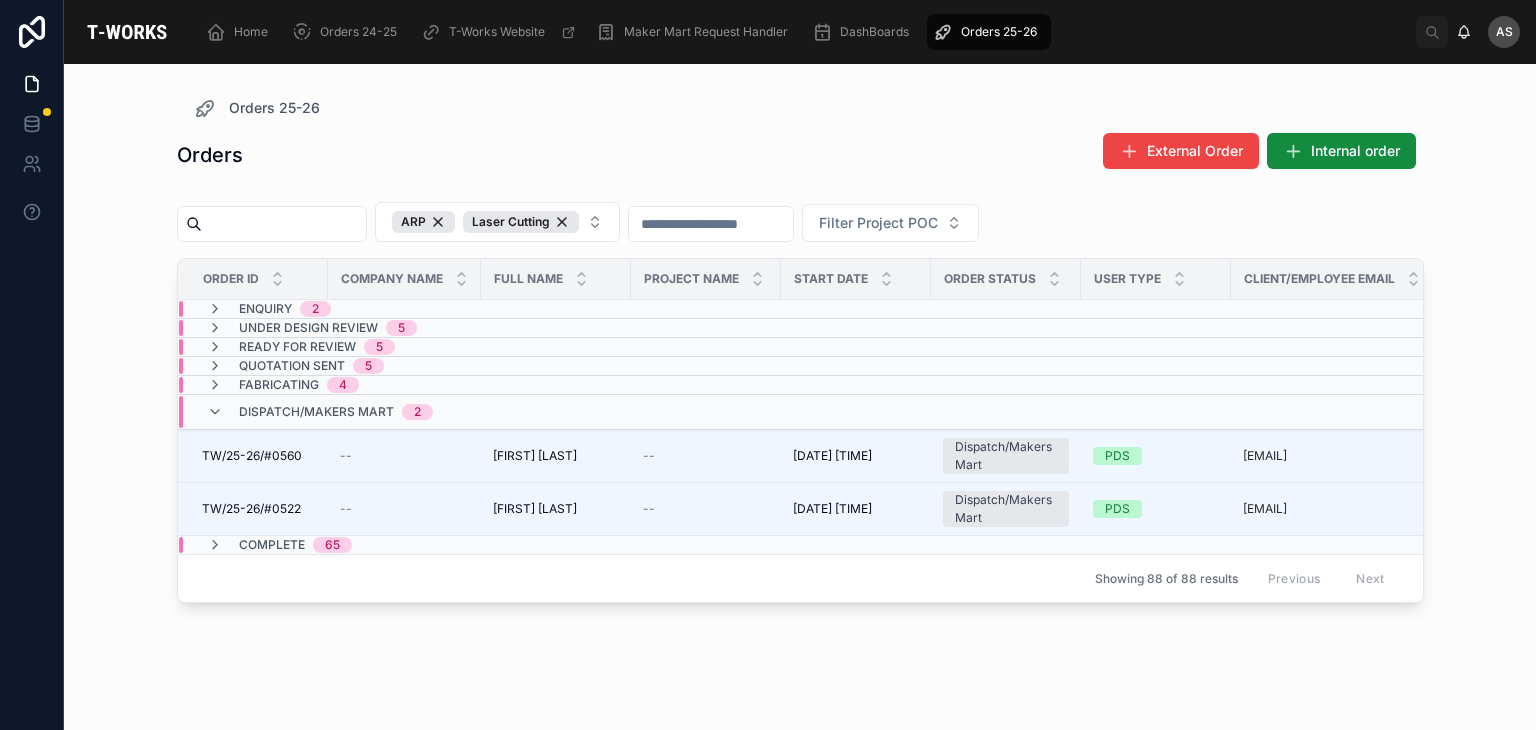 click on "Dispatch/Makers Mart 2" at bounding box center [404, 412] 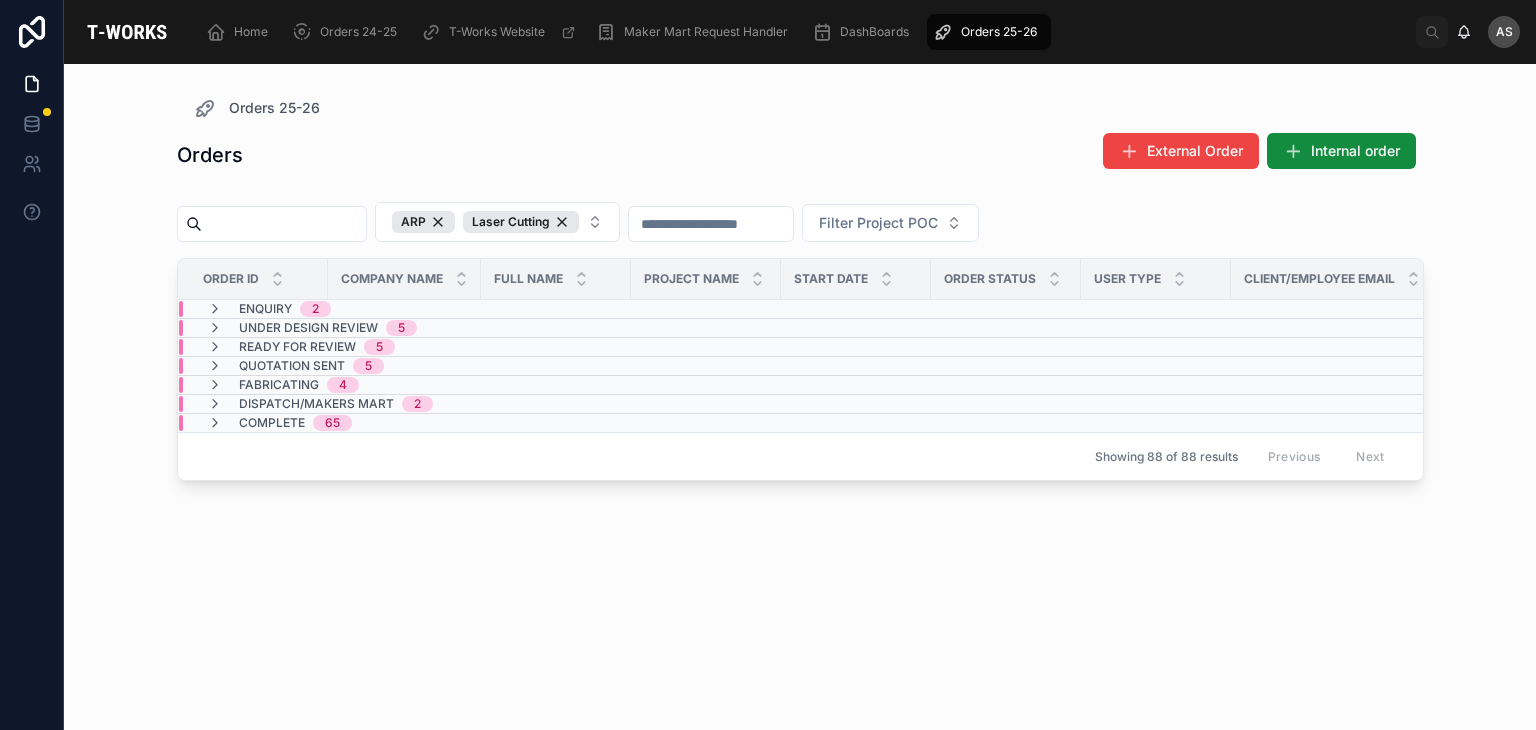 click on "Fabricating 4" at bounding box center [404, 385] 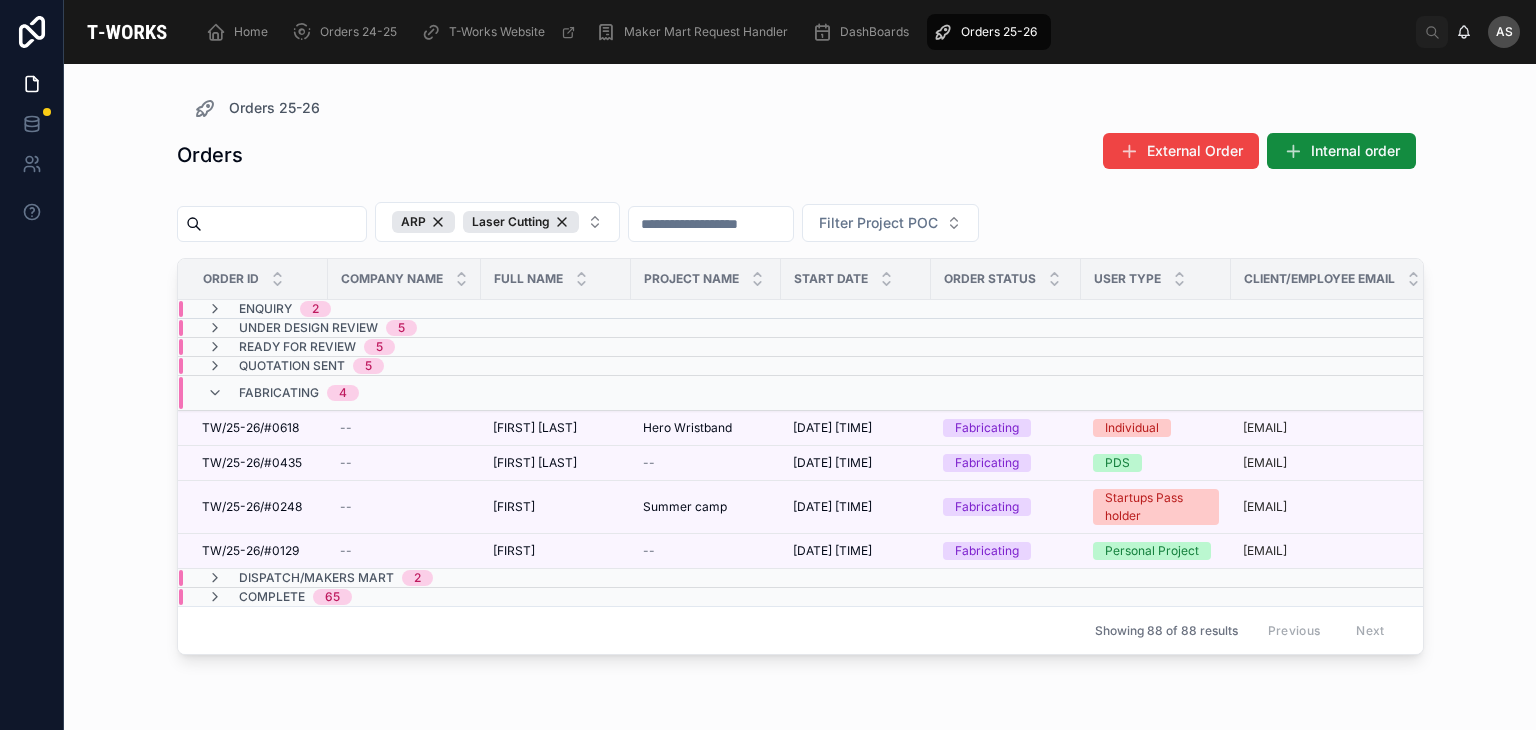 click on "Fabricating 4" at bounding box center [404, 393] 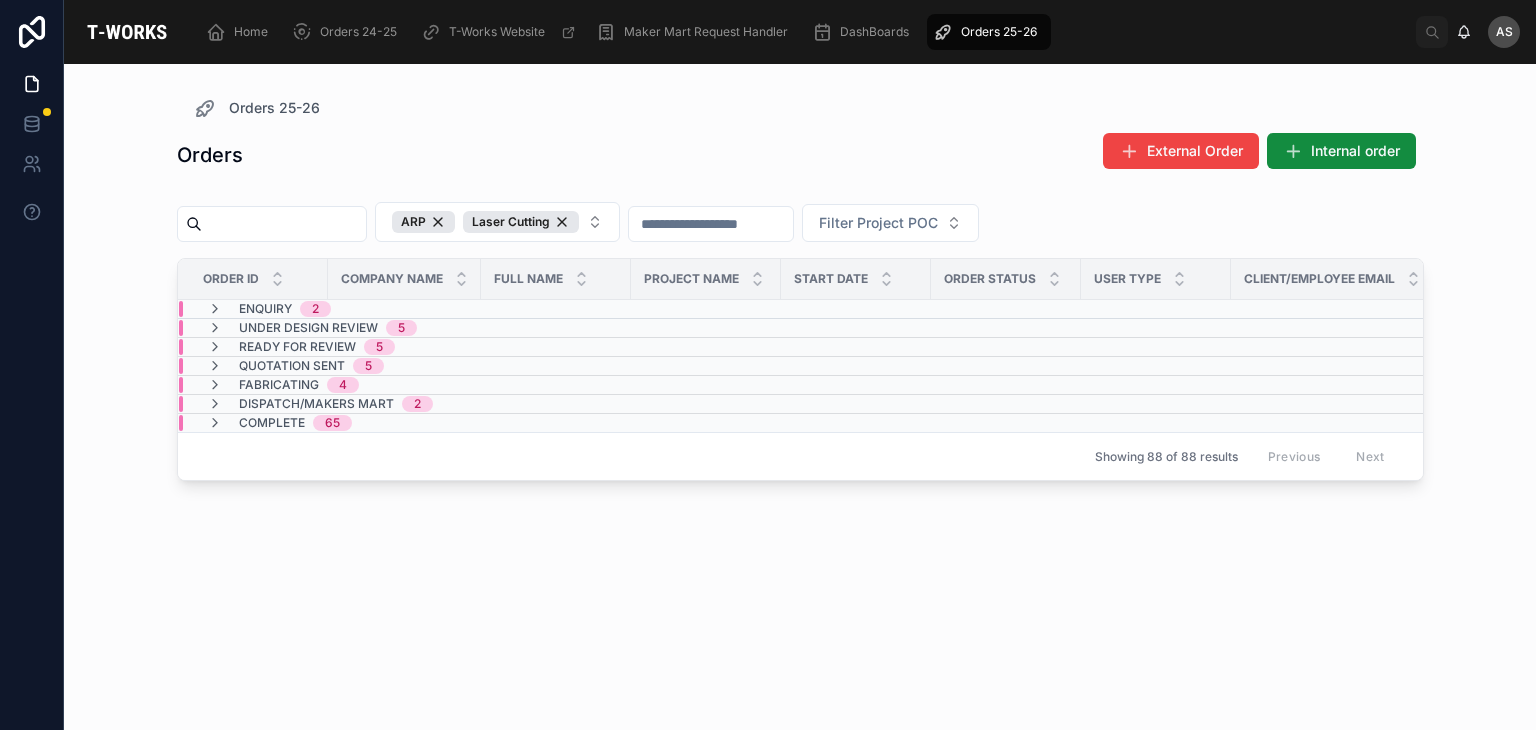 click on "Quotation Sent 5" at bounding box center [404, 366] 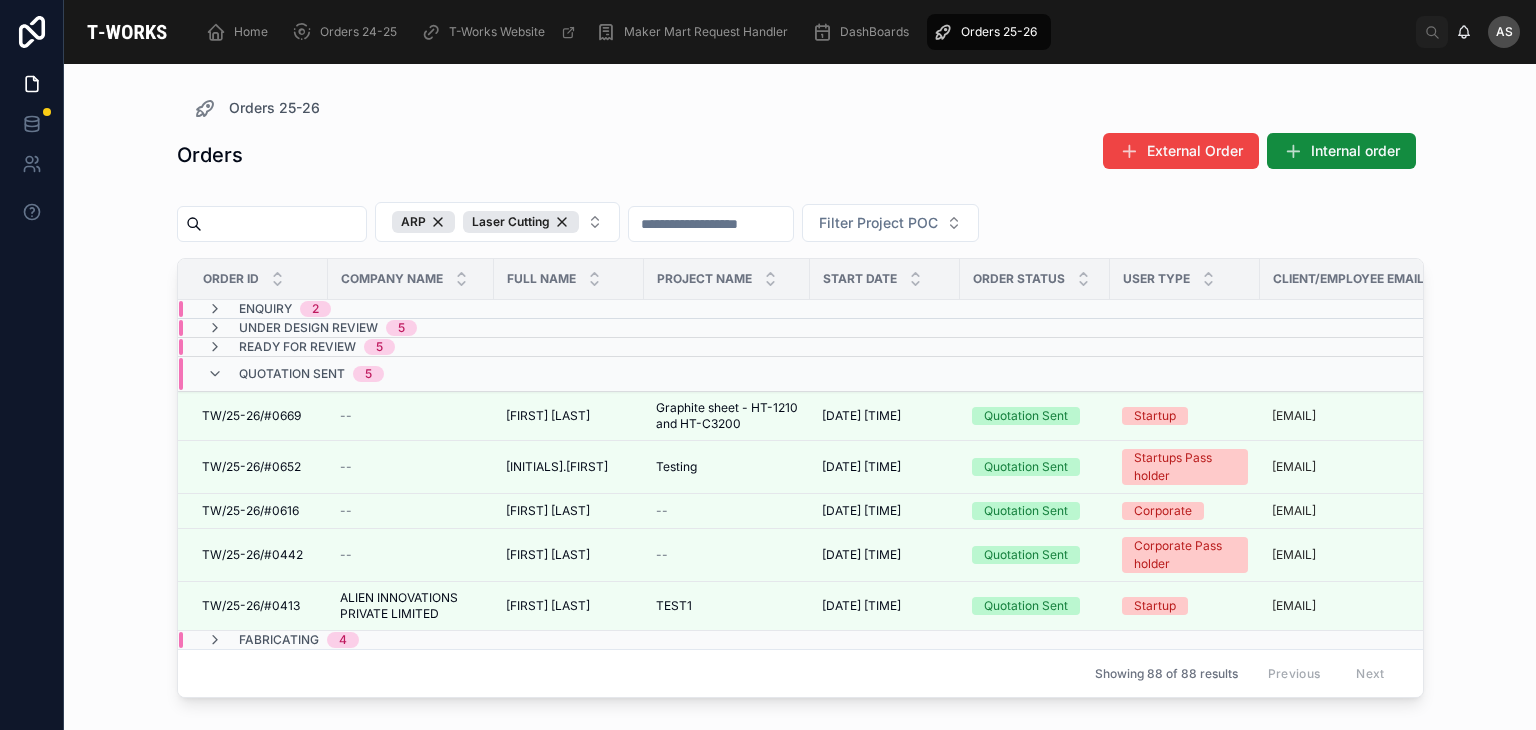 click on "Ready for Review 5" at bounding box center [411, 347] 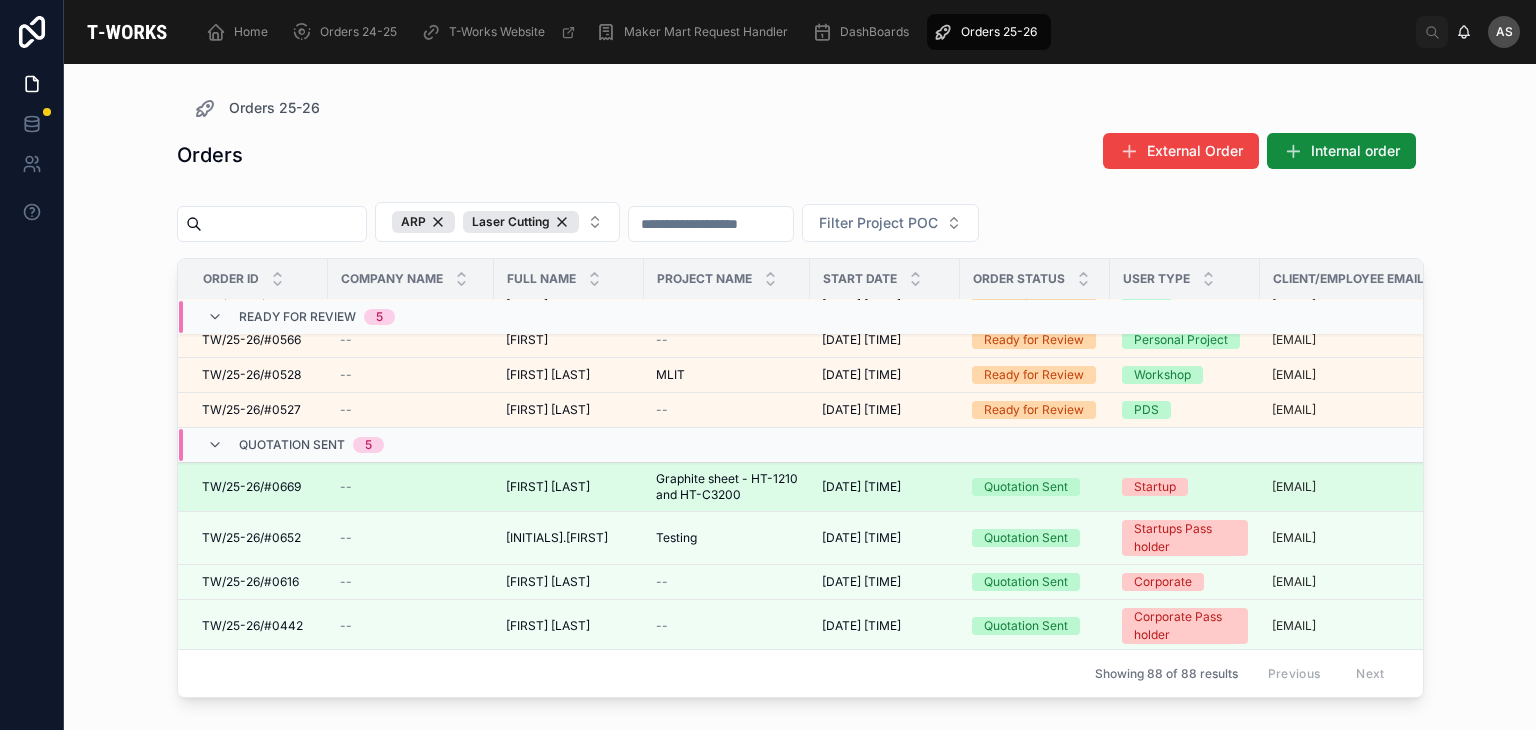 scroll, scrollTop: 0, scrollLeft: 0, axis: both 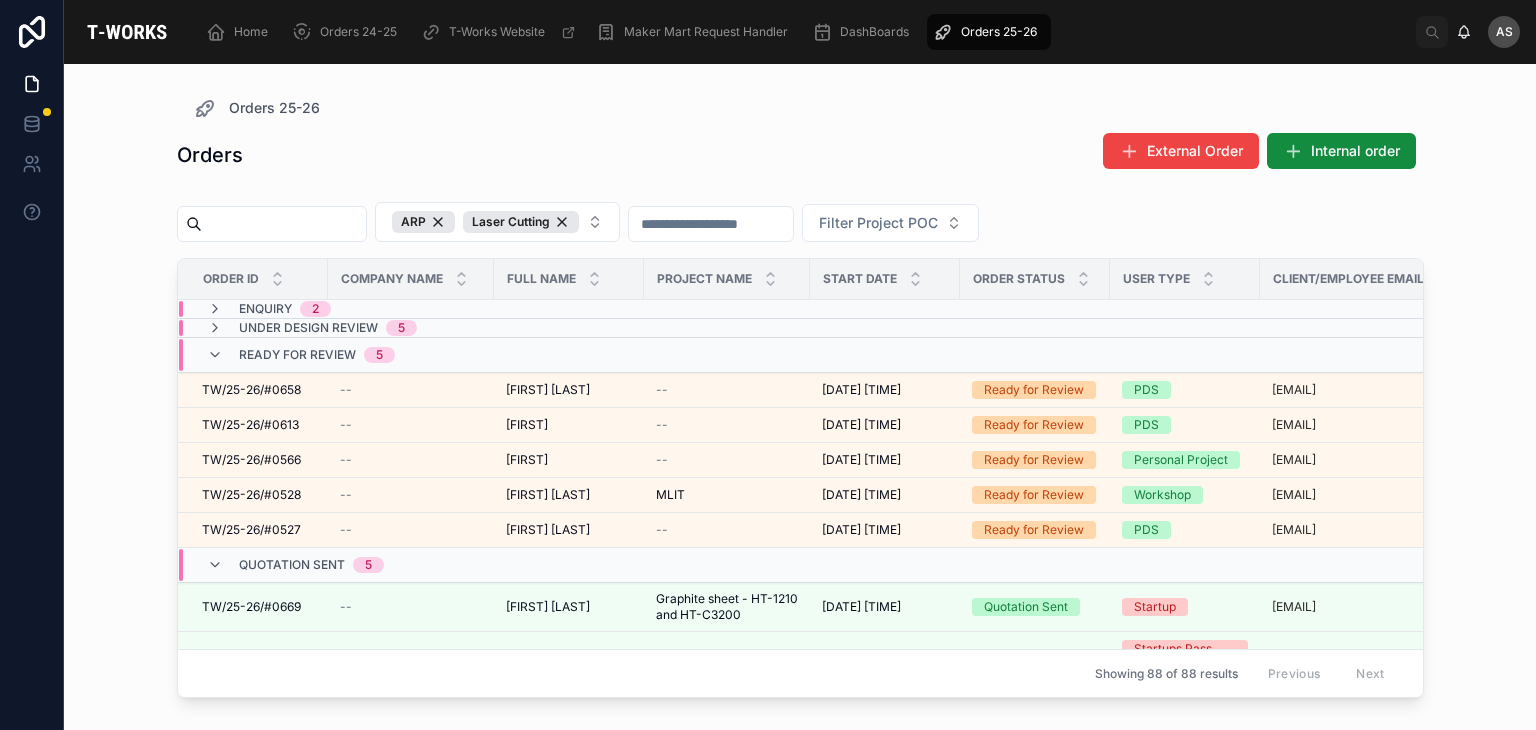 click on "Under Design Review 5" at bounding box center [411, 328] 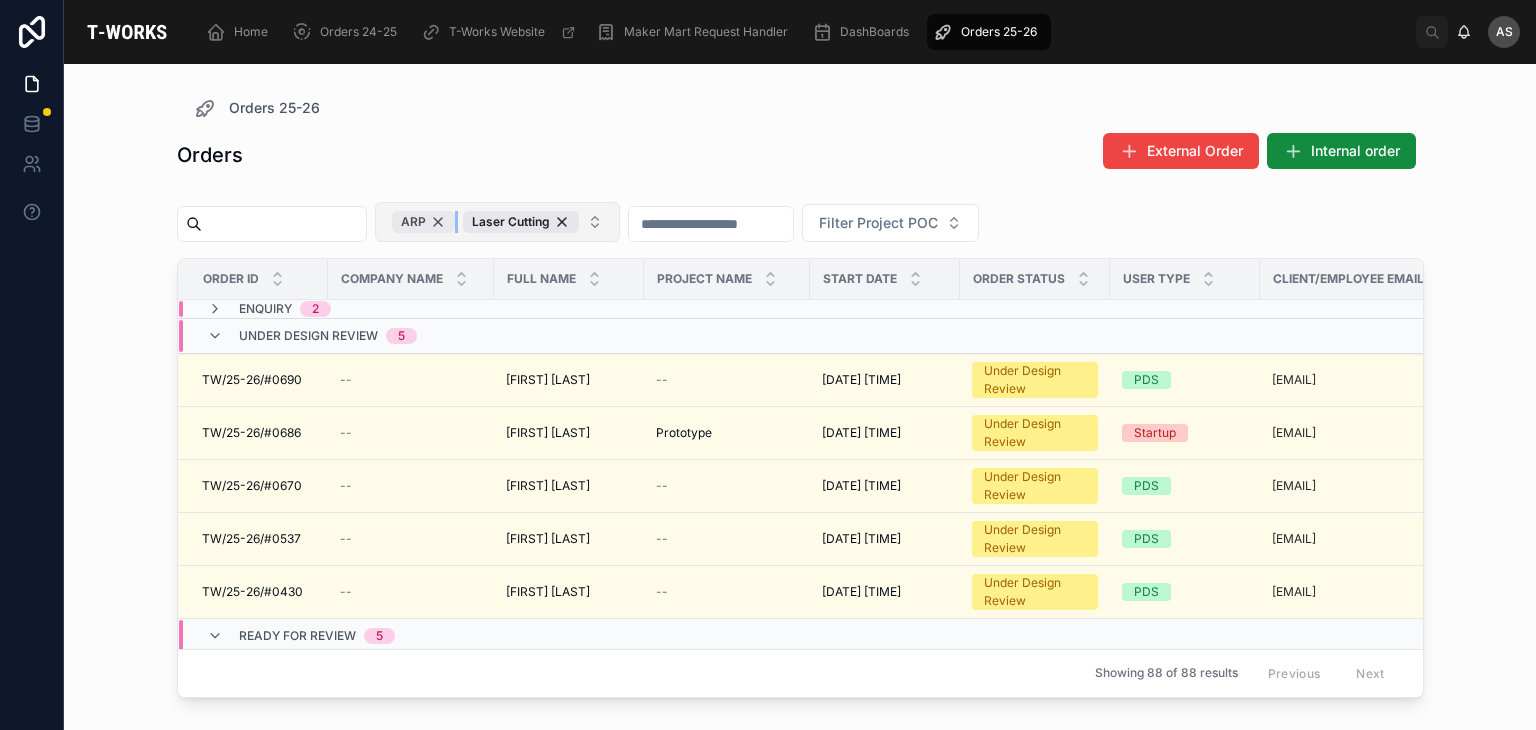 click on "ARP" at bounding box center (423, 222) 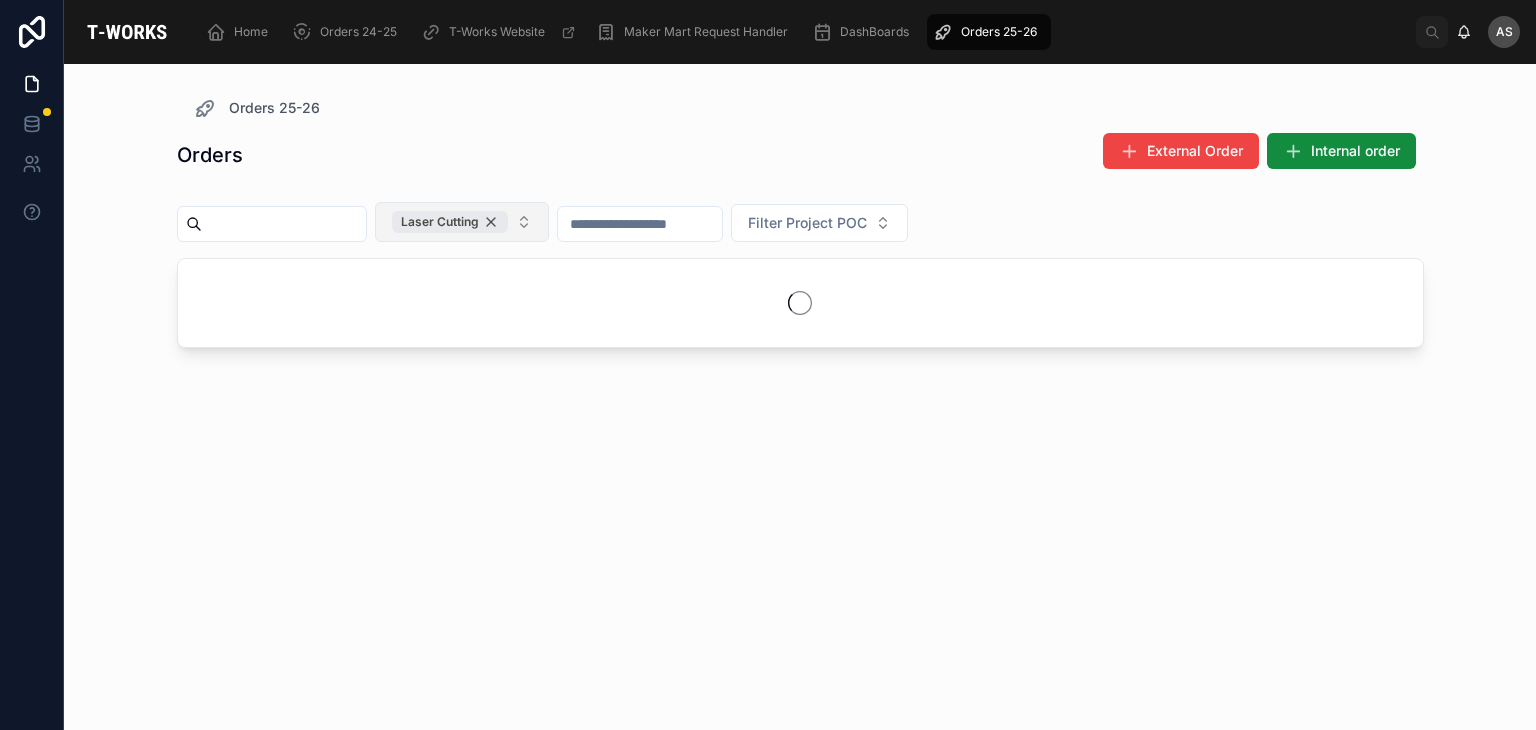 click on "Laser Cutting" at bounding box center [450, 222] 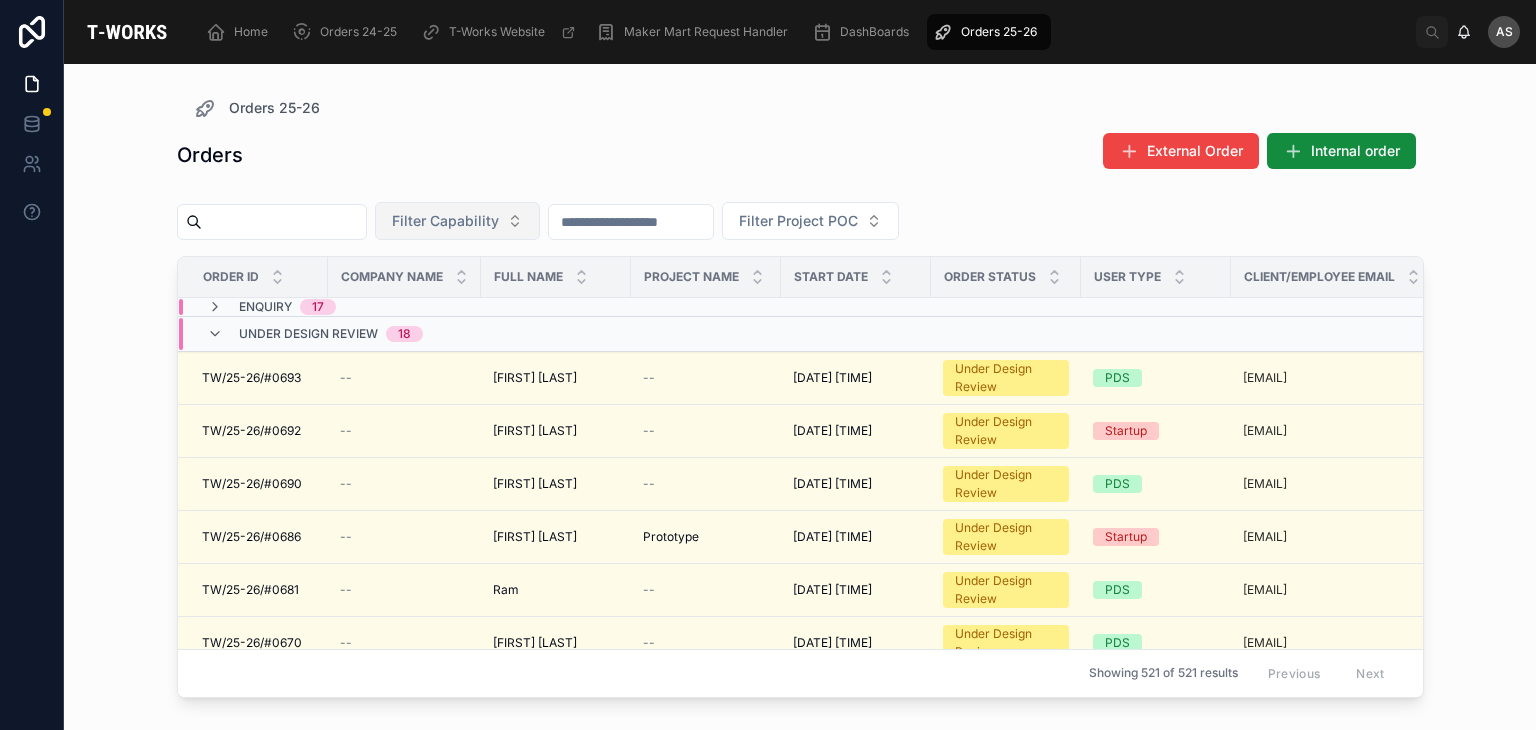 click on "Filter Capability" at bounding box center (445, 221) 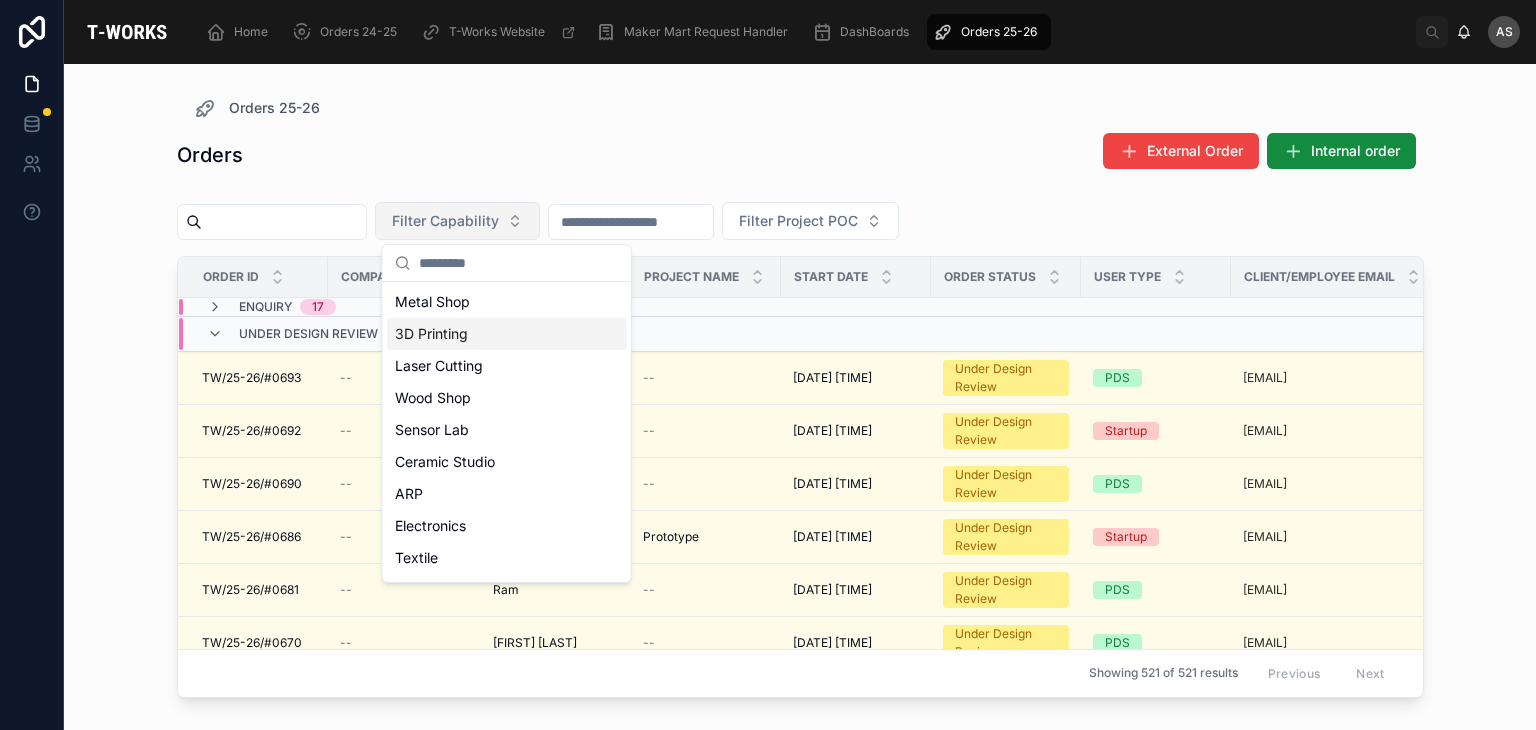 click on "3D Printing" at bounding box center [507, 334] 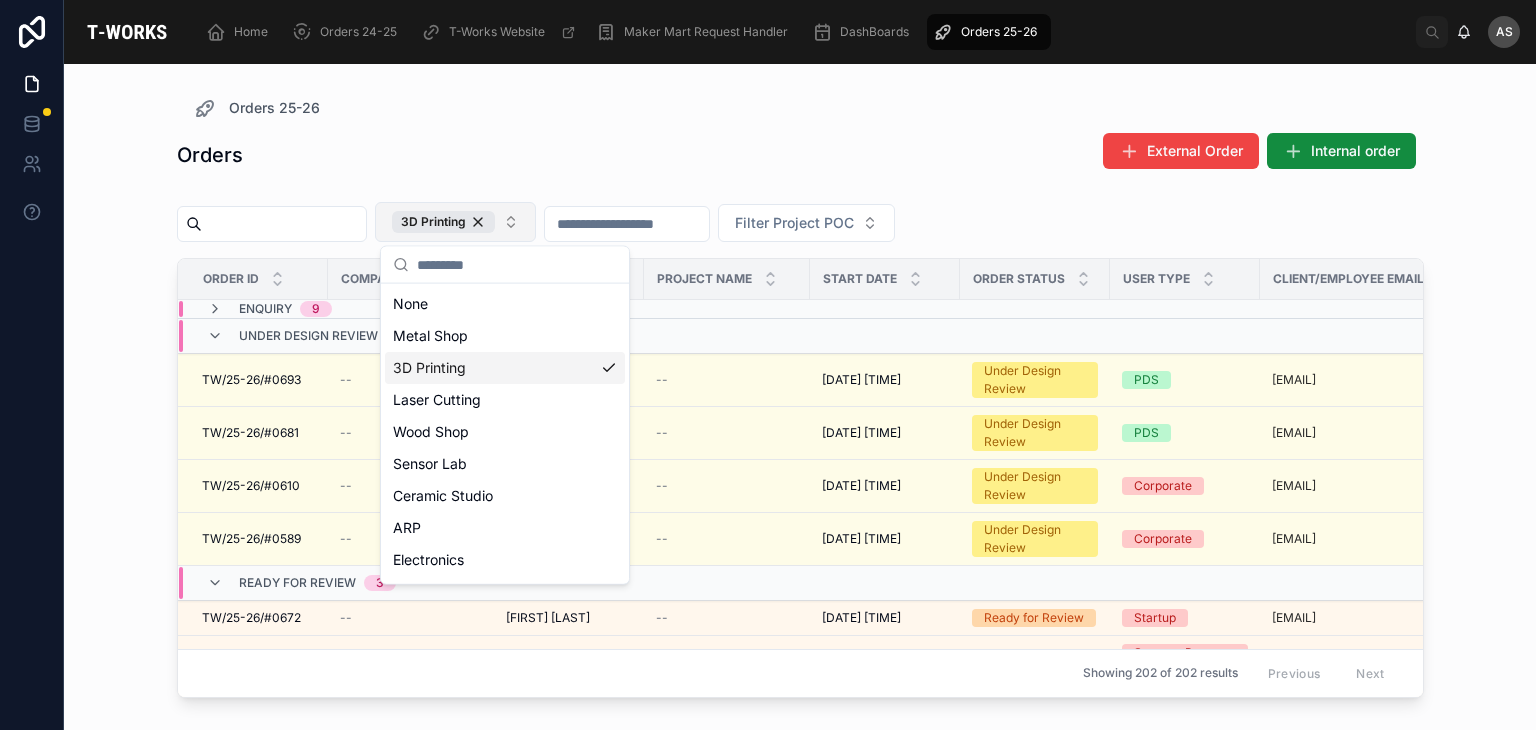 click on "Orders External Order Internal order" at bounding box center [800, 155] 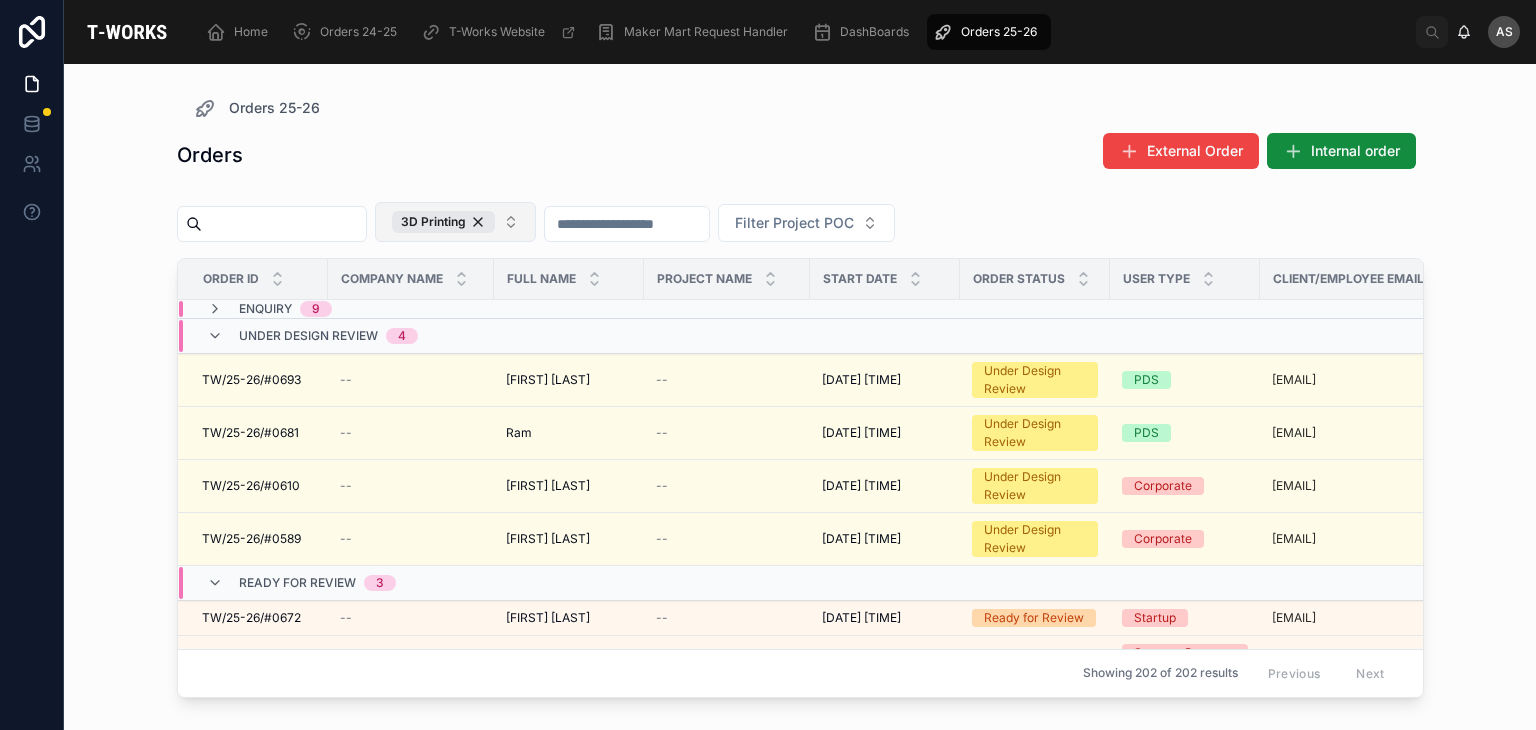 click on "Company Name" at bounding box center [411, 279] 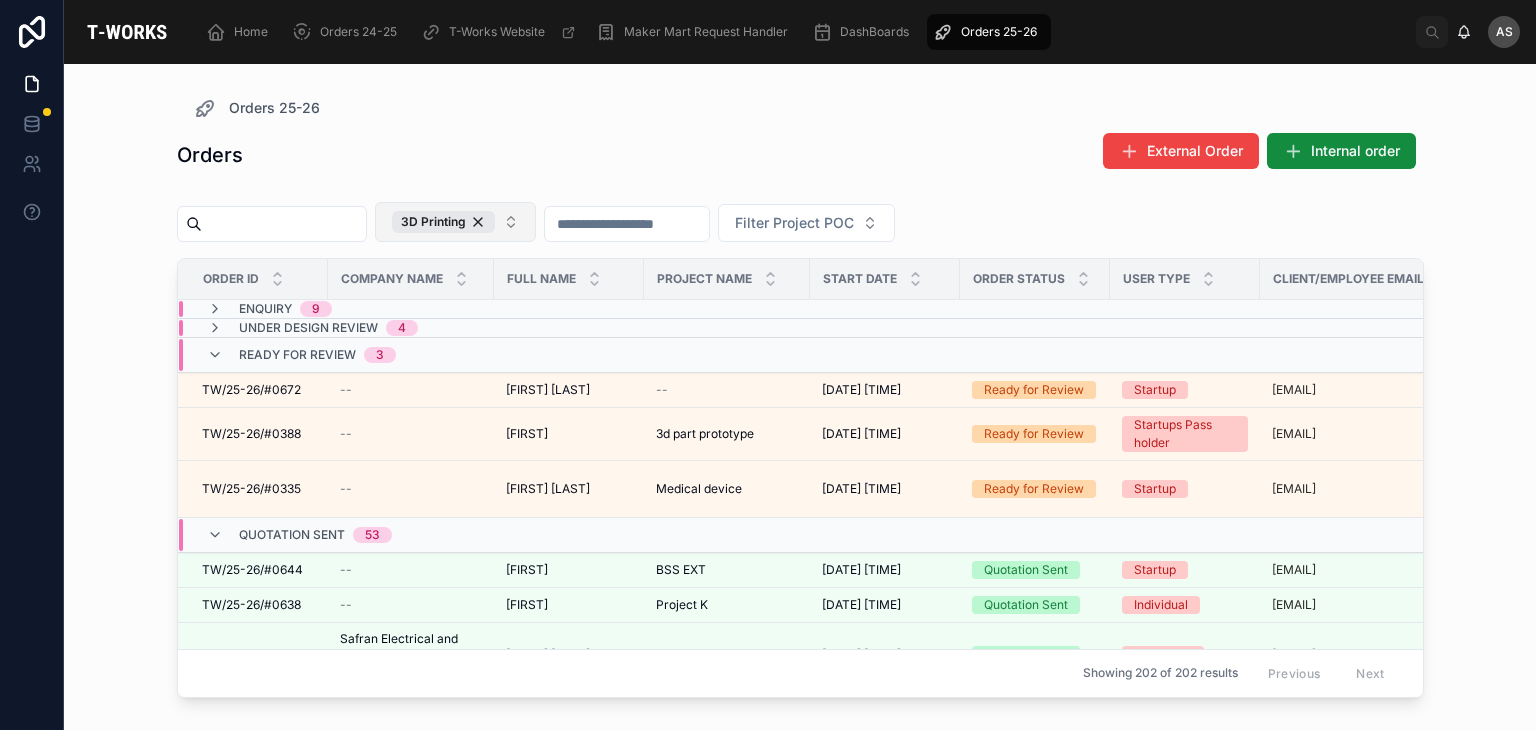 click on "Enquiry 9" at bounding box center [411, 309] 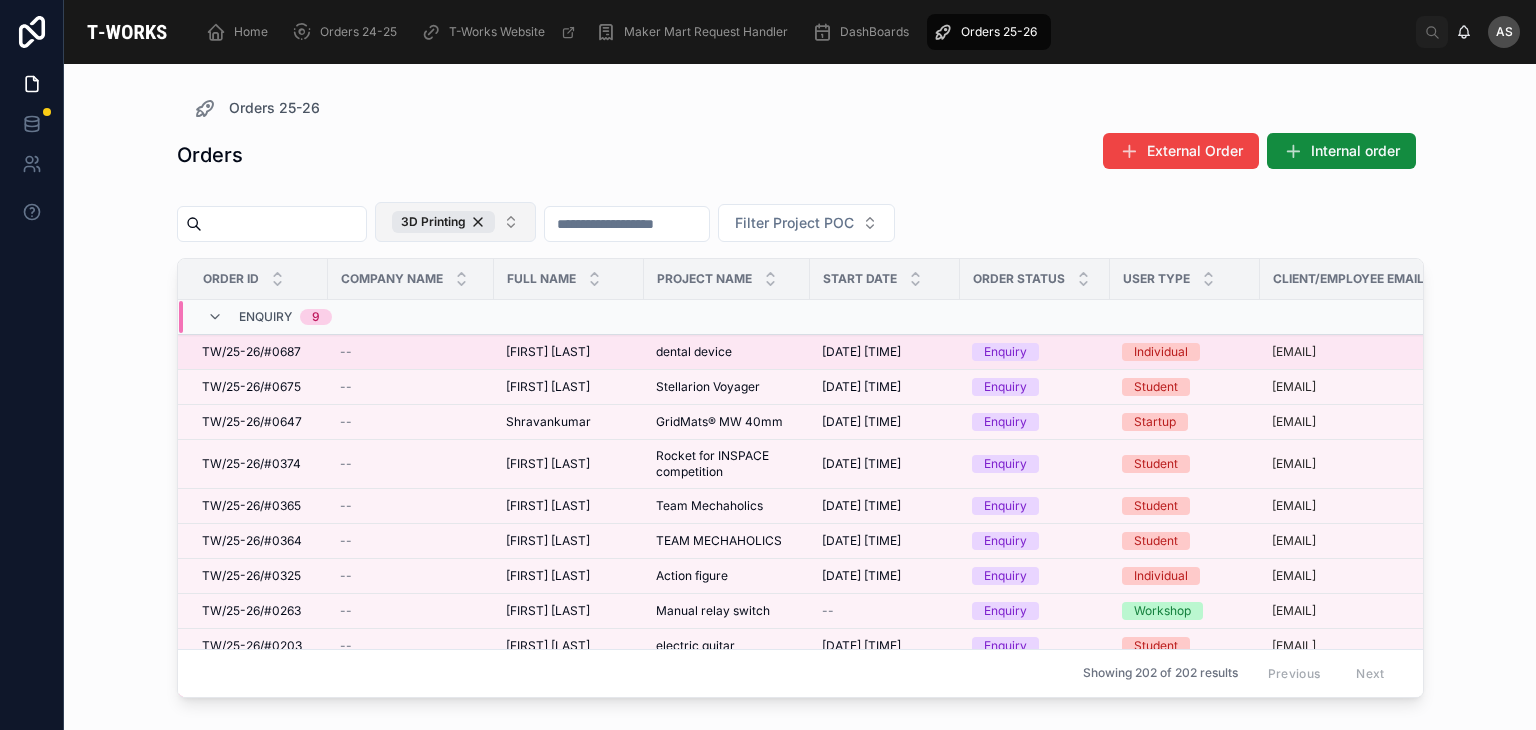 click on "[FIRST] [LAST]" at bounding box center (548, 352) 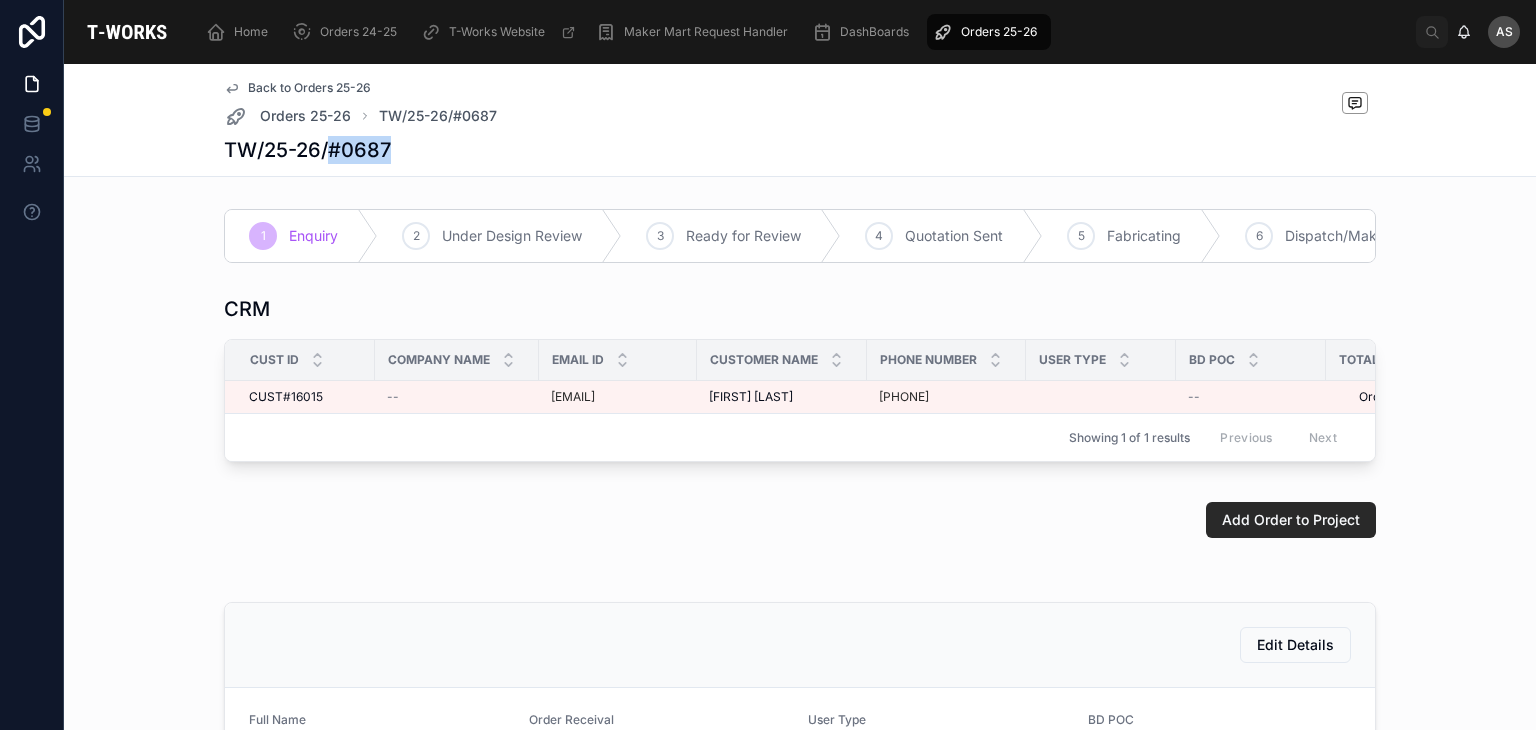drag, startPoint x: 386, startPoint y: 150, endPoint x: 321, endPoint y: 158, distance: 65.490456 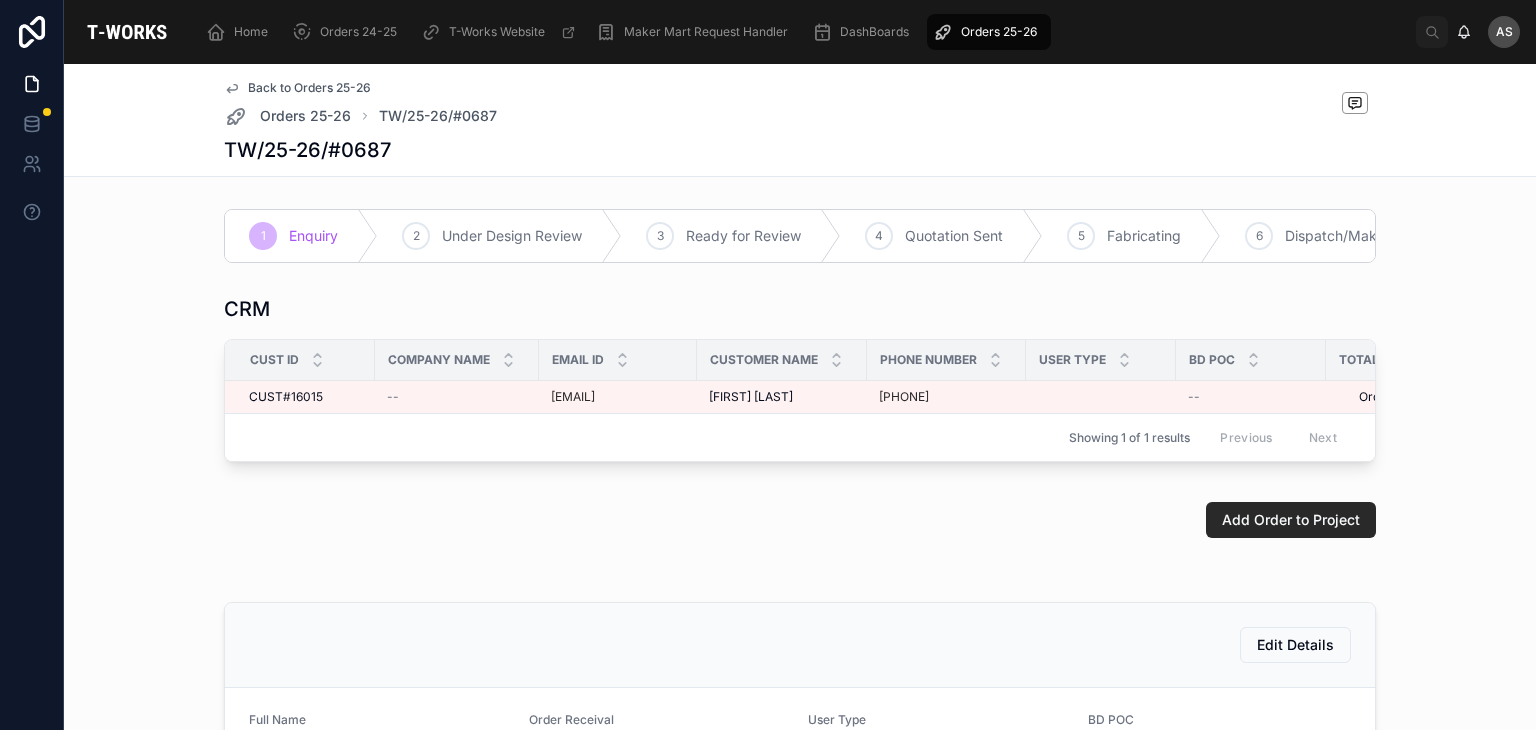 click at bounding box center [800, 570] 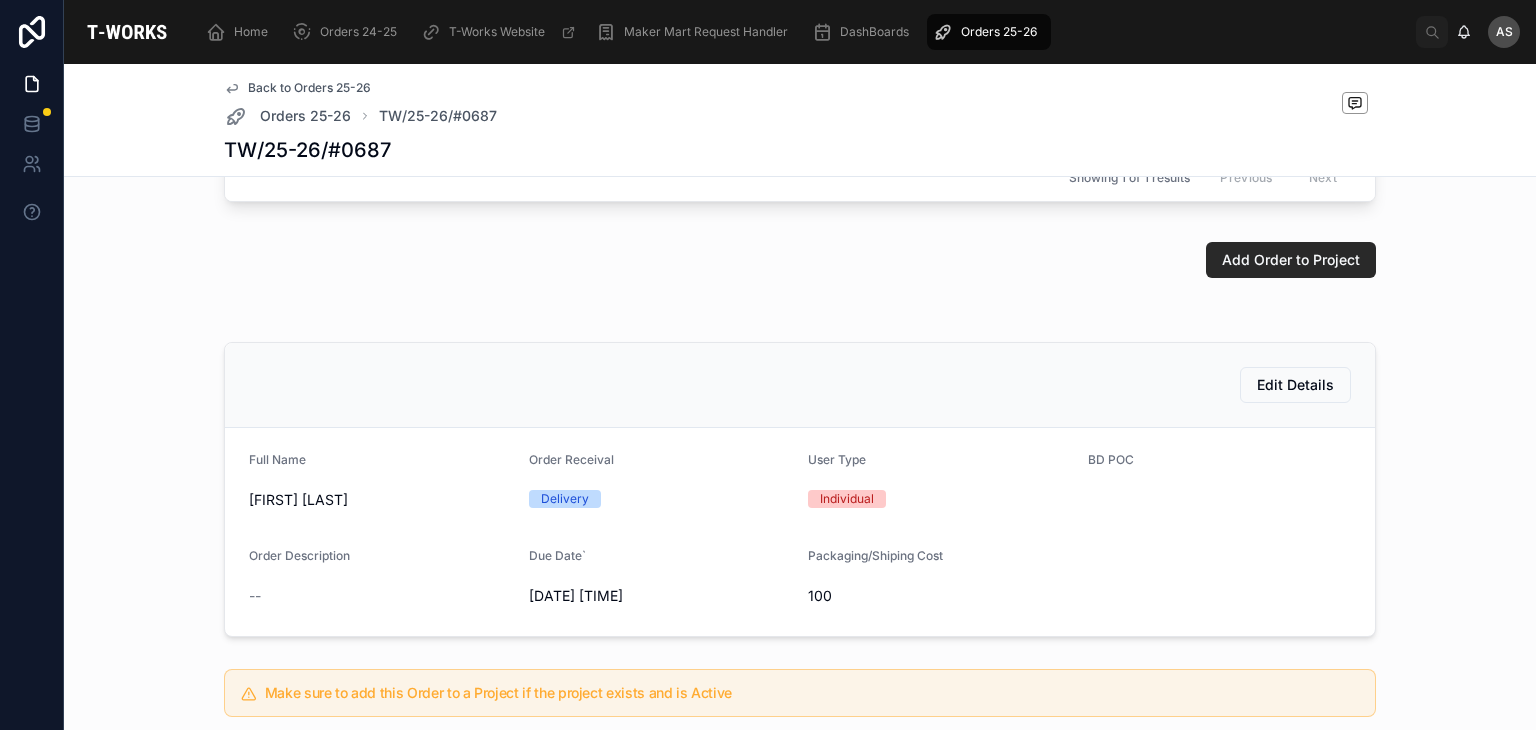 scroll, scrollTop: 346, scrollLeft: 0, axis: vertical 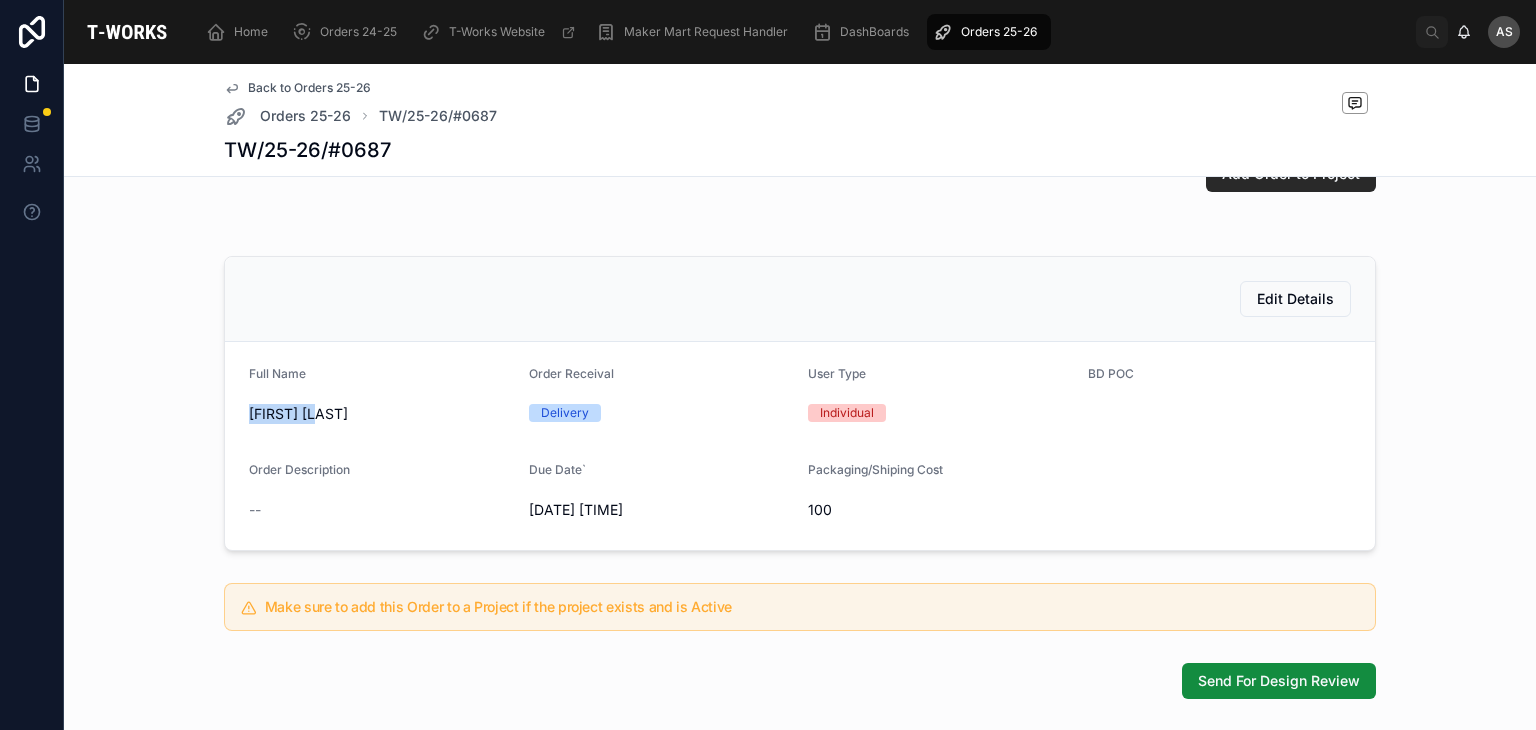 drag, startPoint x: 325, startPoint y: 445, endPoint x: 243, endPoint y: 441, distance: 82.0975 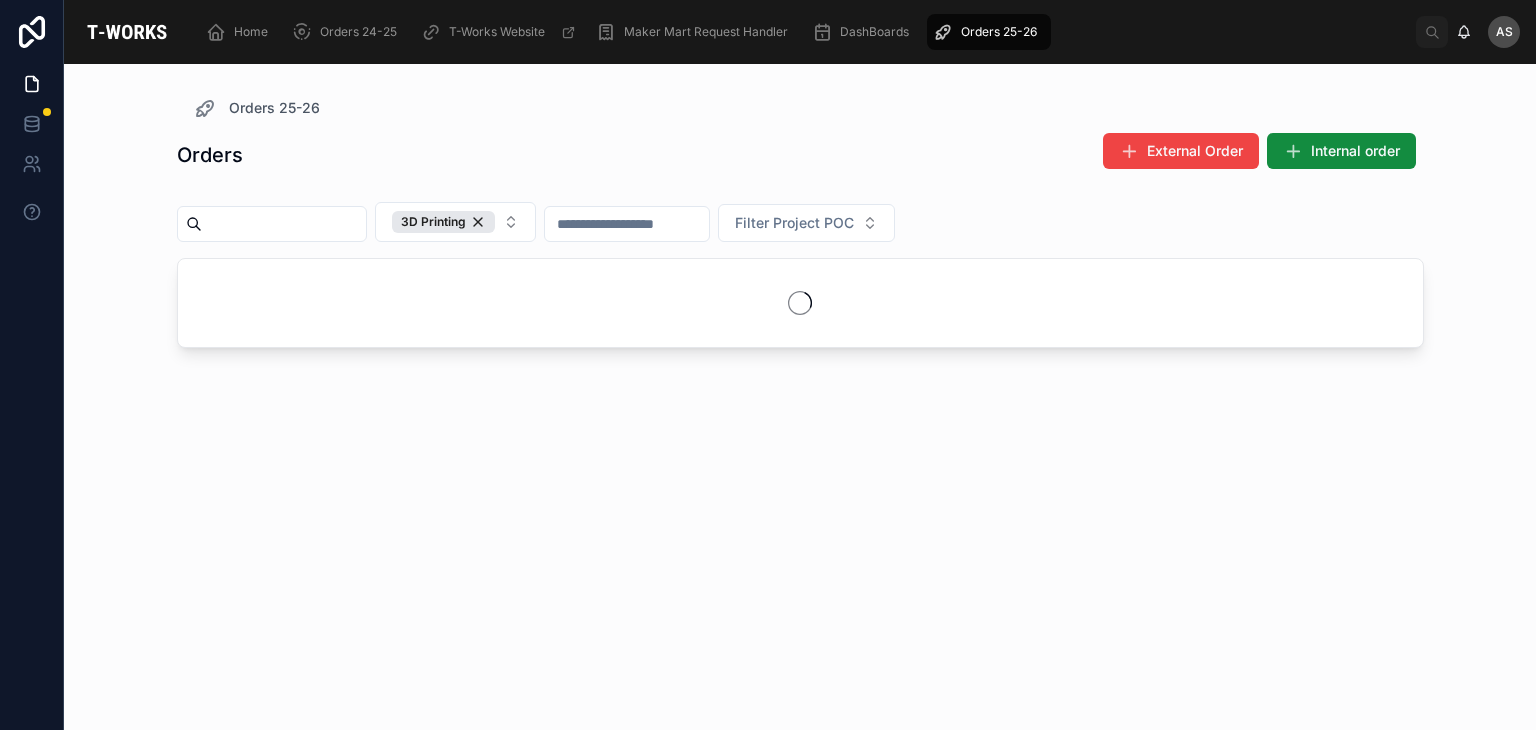 scroll, scrollTop: 0, scrollLeft: 0, axis: both 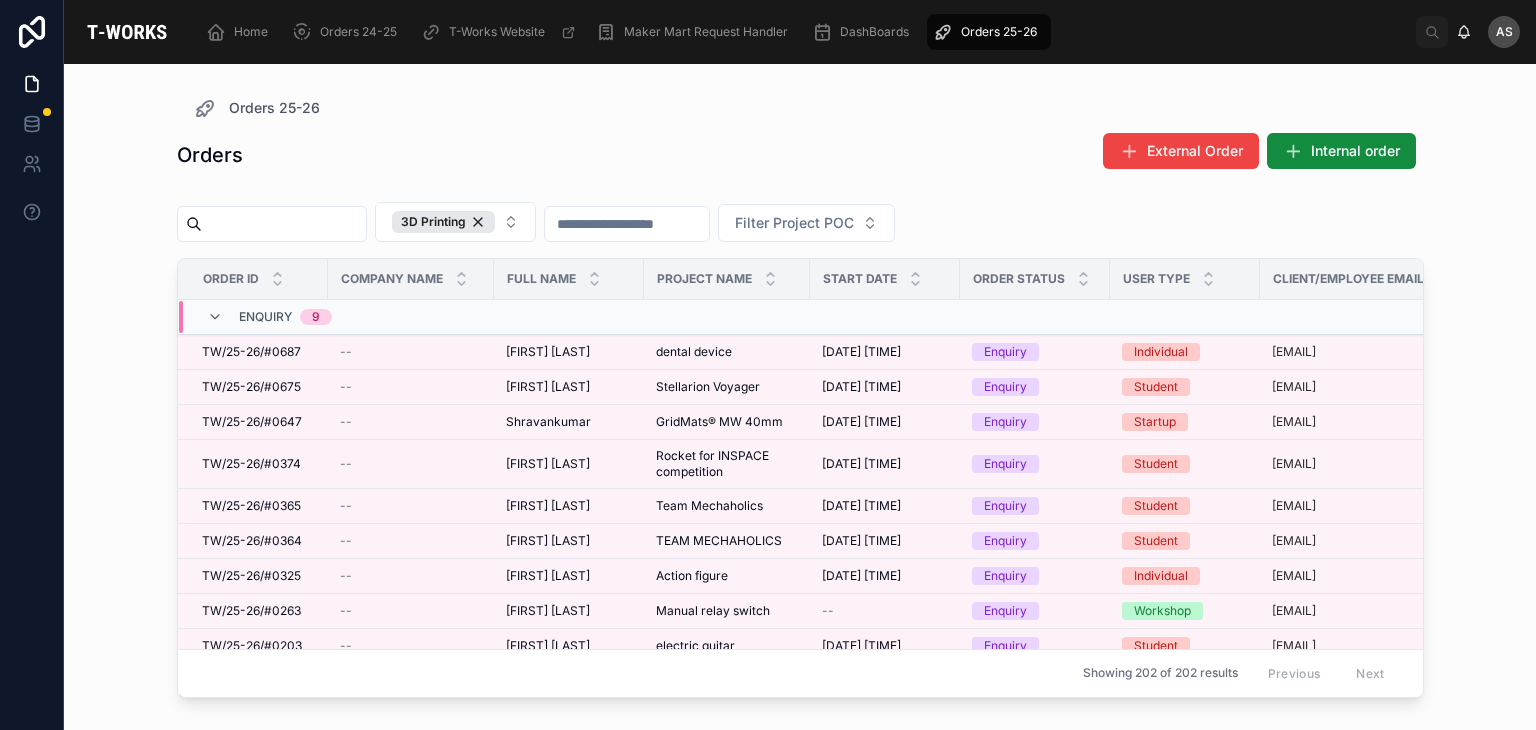 click on "Enquiry 9" at bounding box center (411, 317) 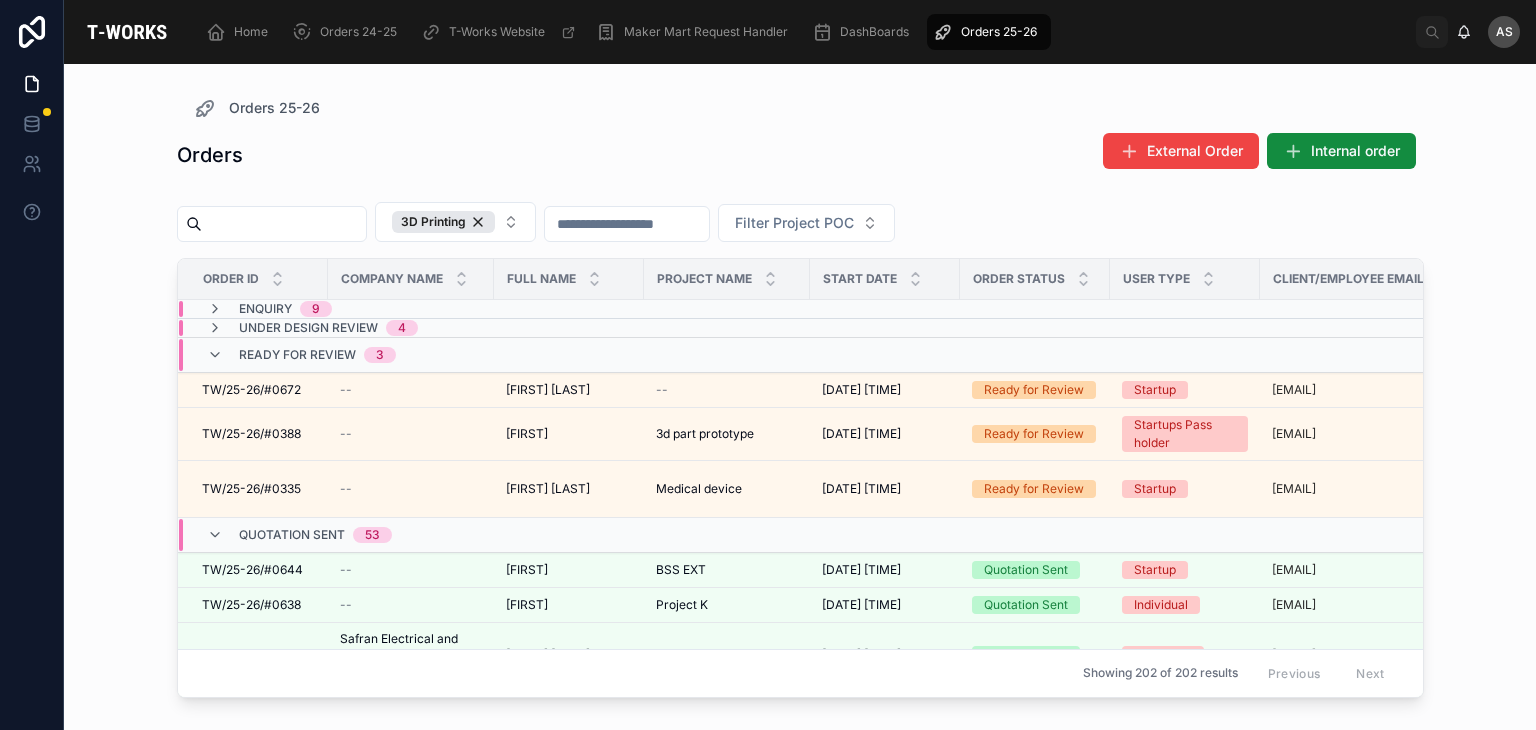 click on "Under Design Review 4" at bounding box center (411, 328) 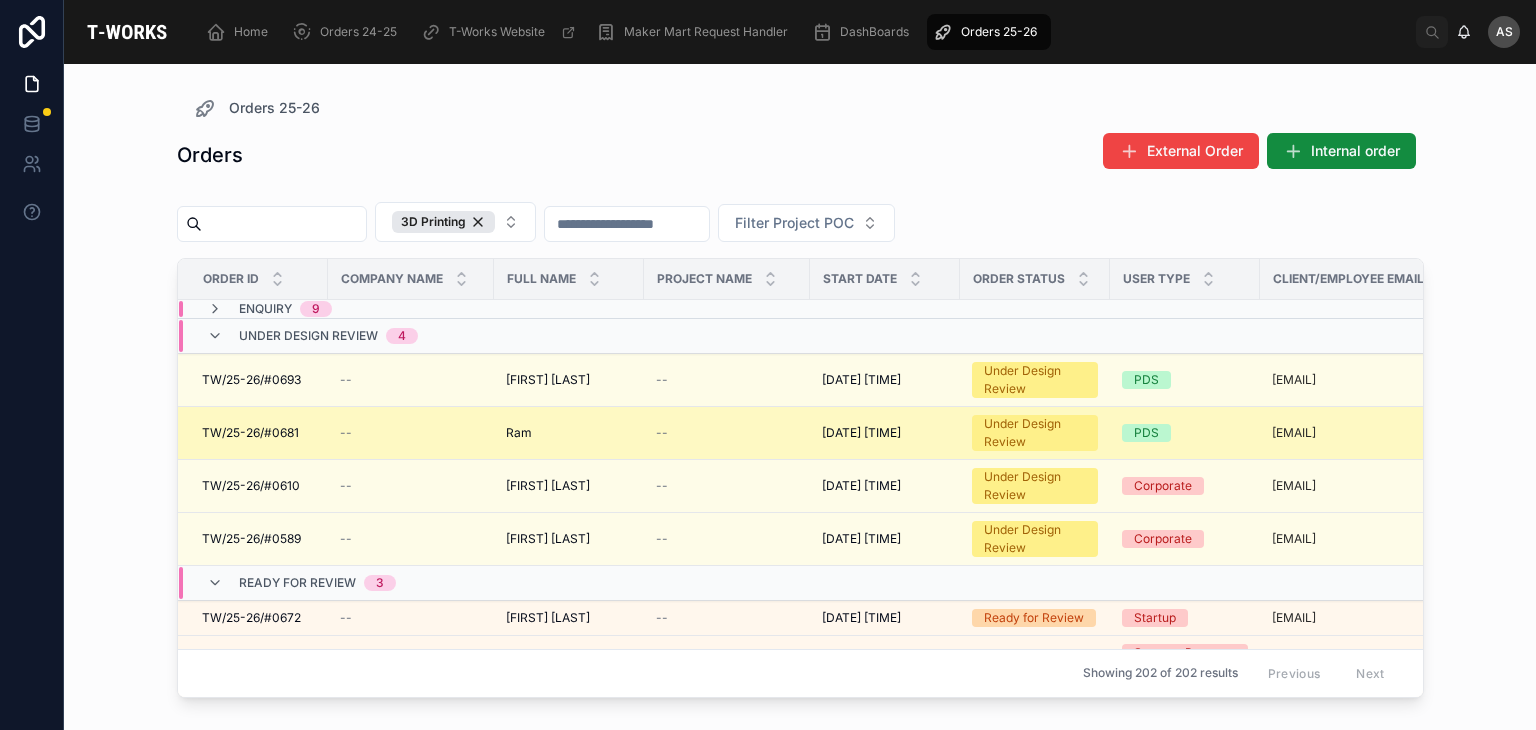 click on "[FIRST] [LAST]" at bounding box center (569, 433) 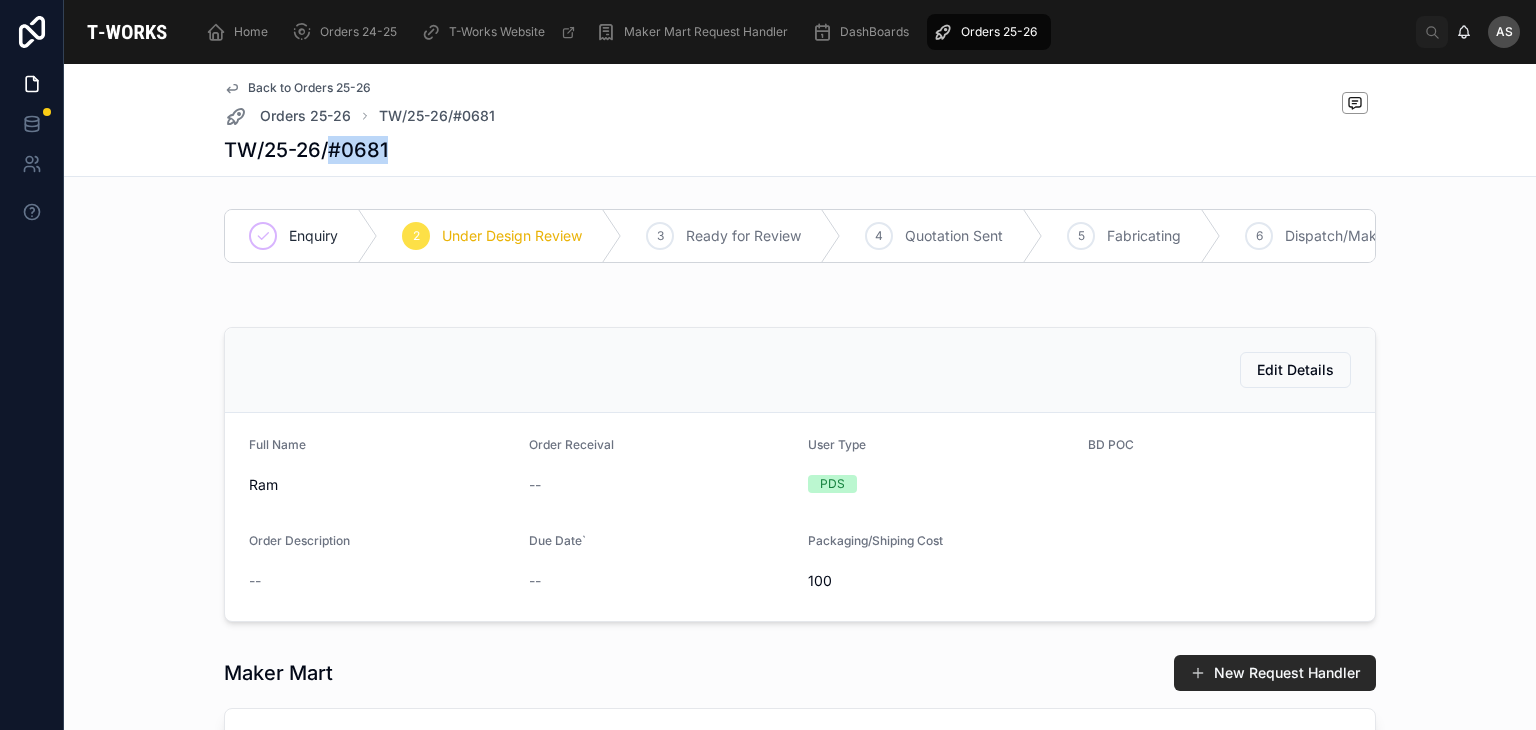 drag, startPoint x: 381, startPoint y: 146, endPoint x: 322, endPoint y: 161, distance: 60.876926 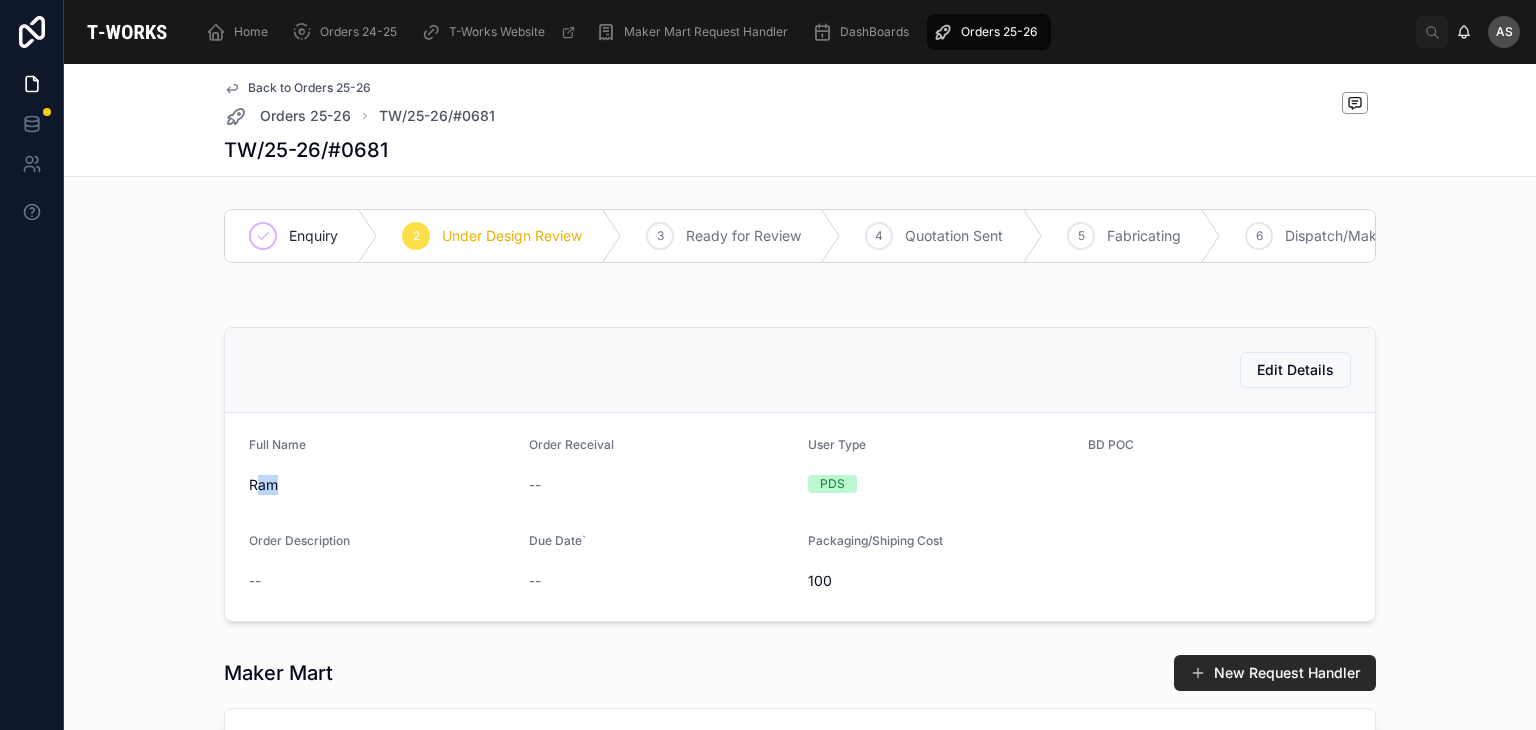 drag, startPoint x: 280, startPoint y: 499, endPoint x: 248, endPoint y: 501, distance: 32.06244 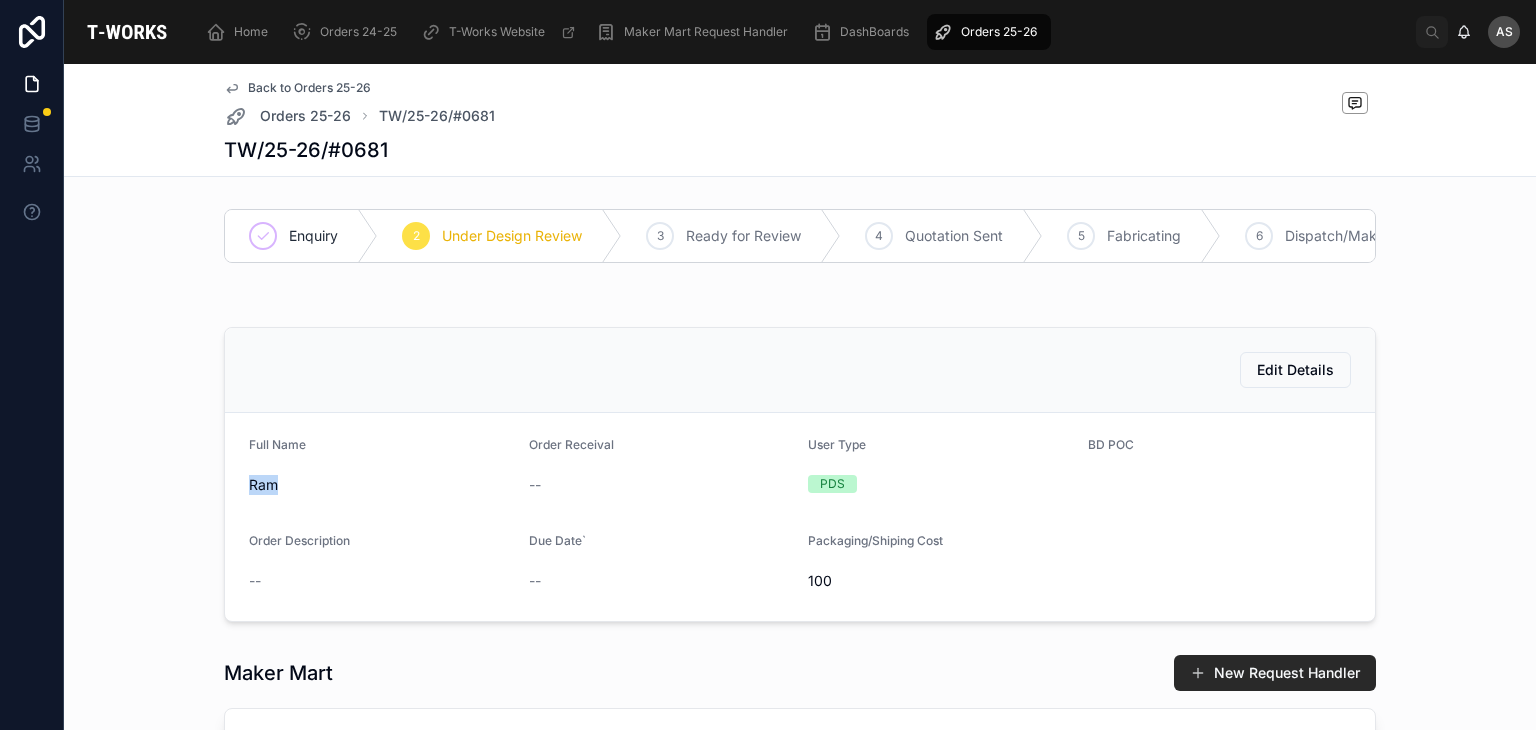 drag, startPoint x: 276, startPoint y: 501, endPoint x: 237, endPoint y: 512, distance: 40.5216 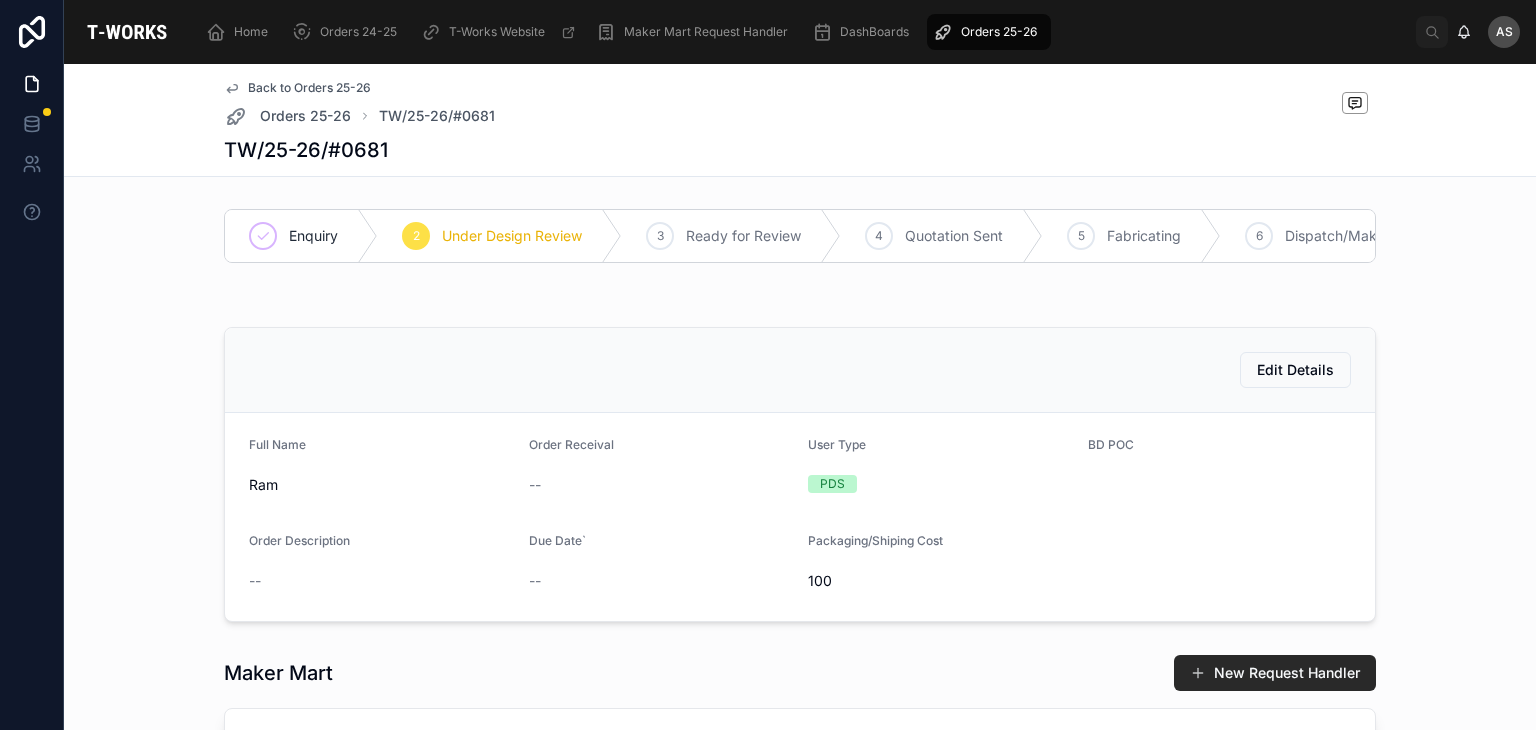 click on "Edit Details" at bounding box center [800, 370] 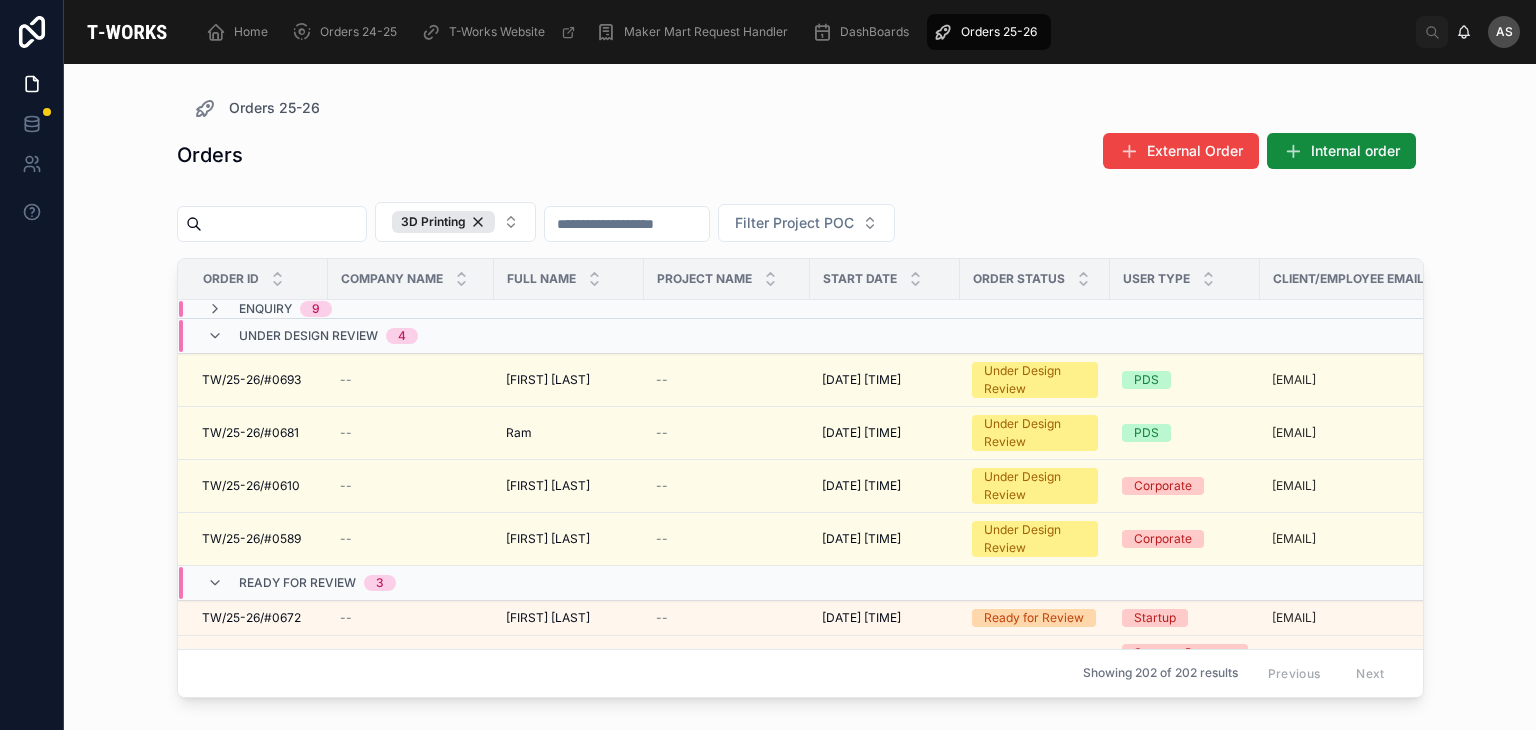 click on "Under Design Review 4" at bounding box center (411, 336) 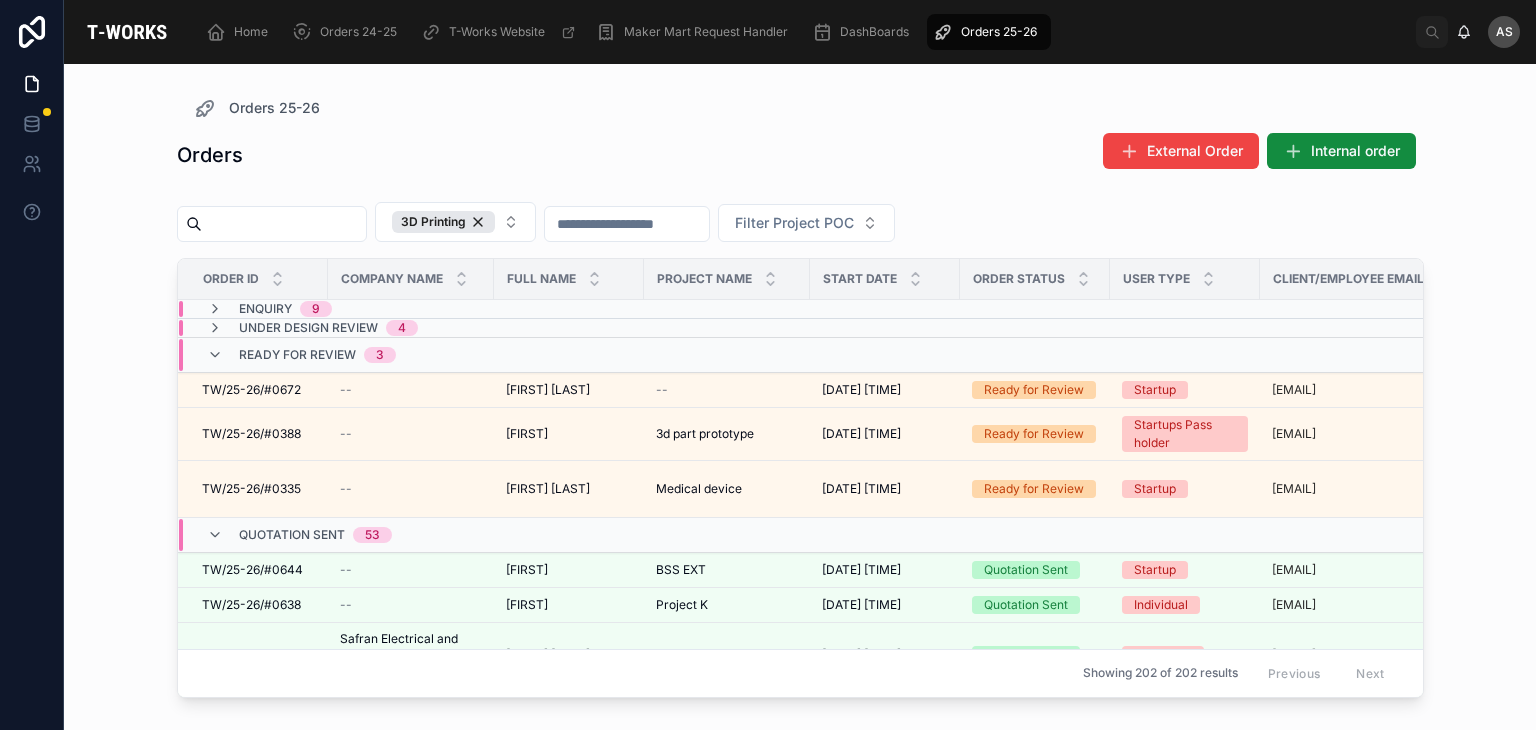 click on "Ready for Review 3" at bounding box center [411, 355] 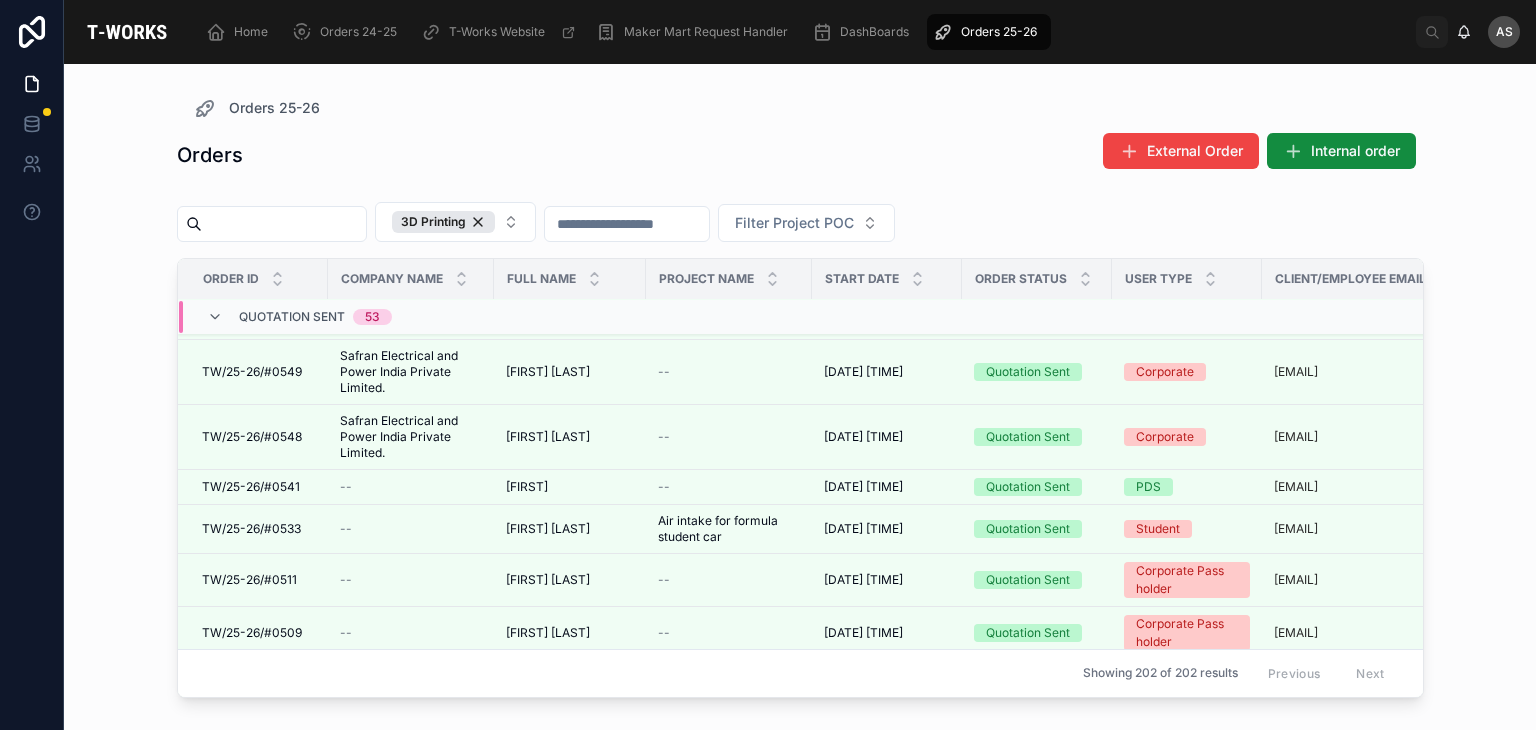 scroll, scrollTop: 412, scrollLeft: 0, axis: vertical 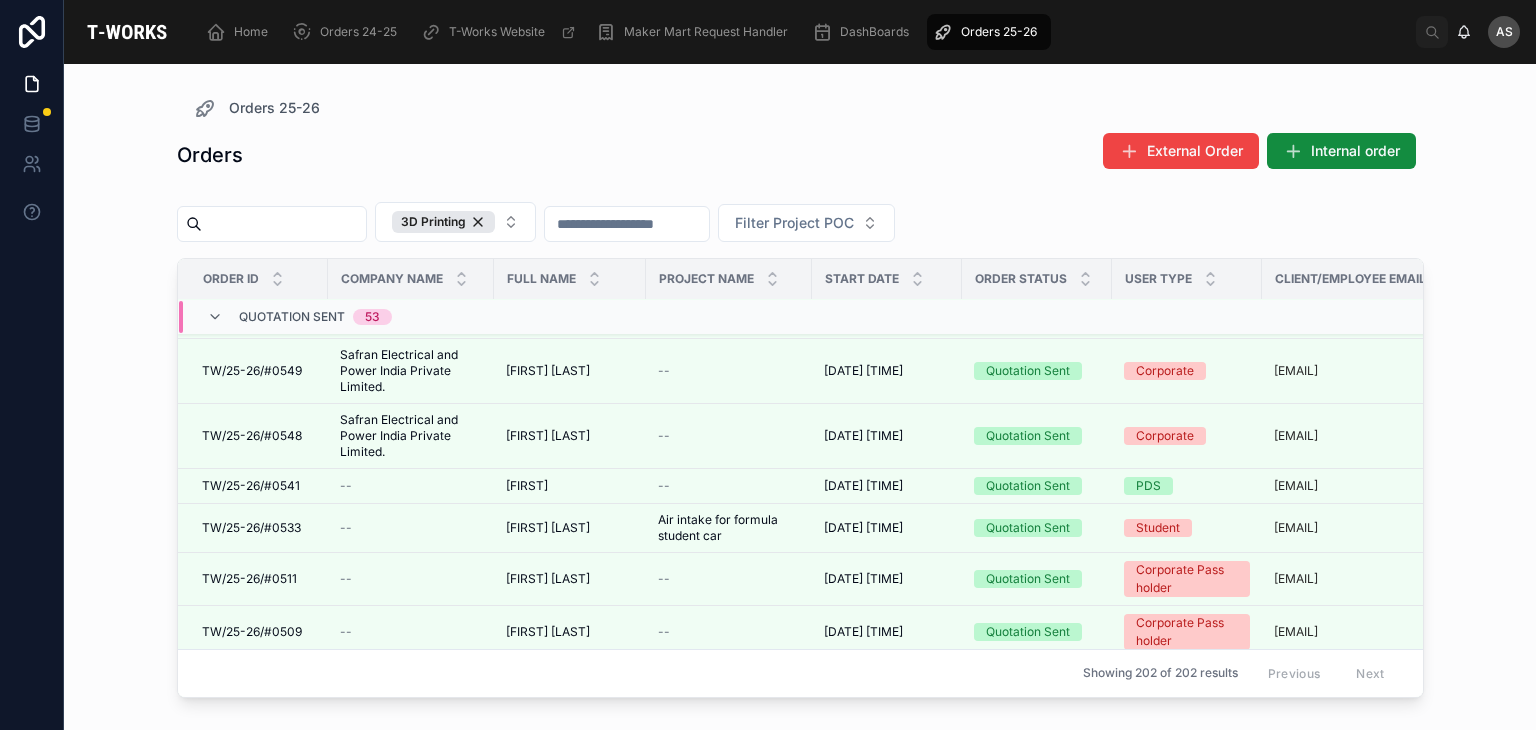 click on "Quotation Sent 53" at bounding box center (412, 317) 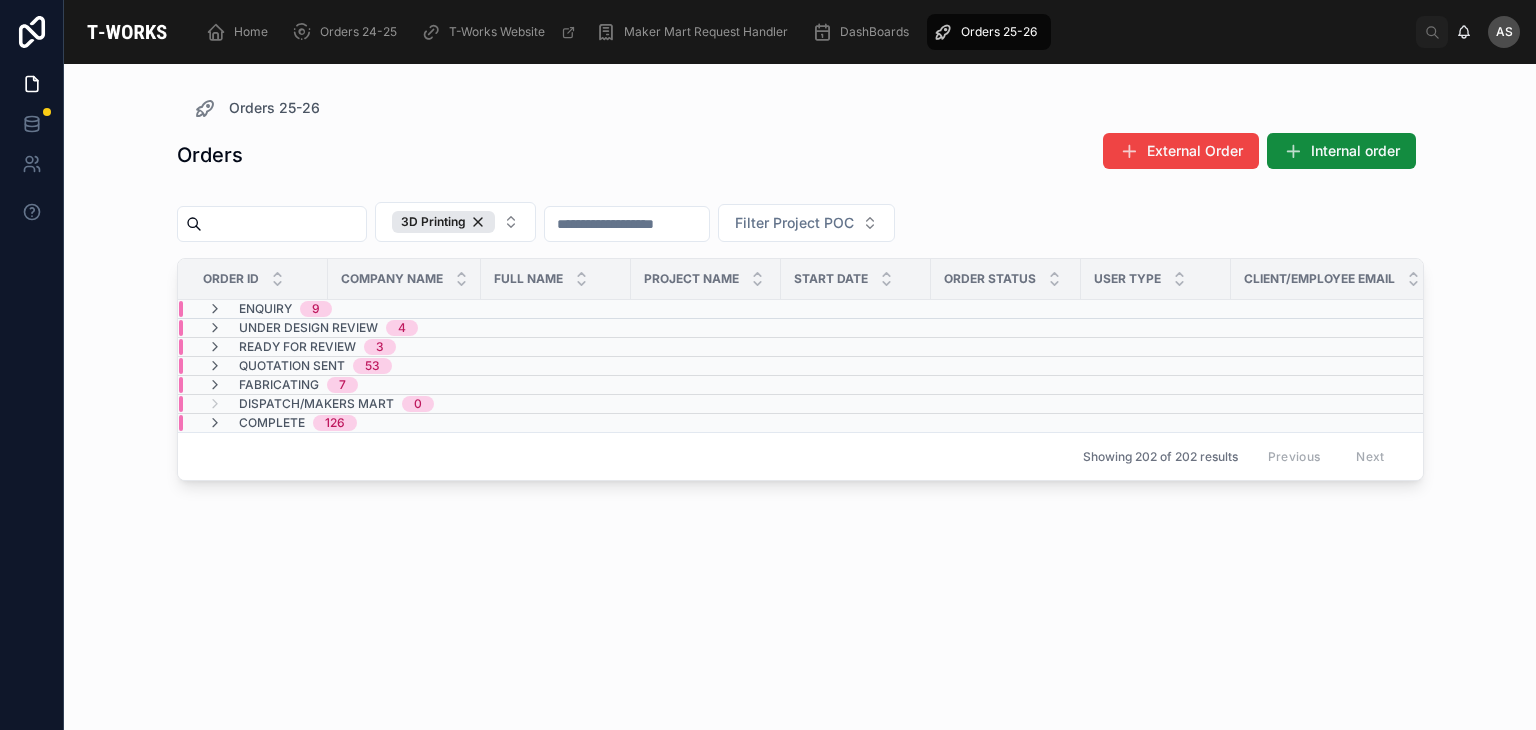 click on "Fabricating 7" at bounding box center [404, 385] 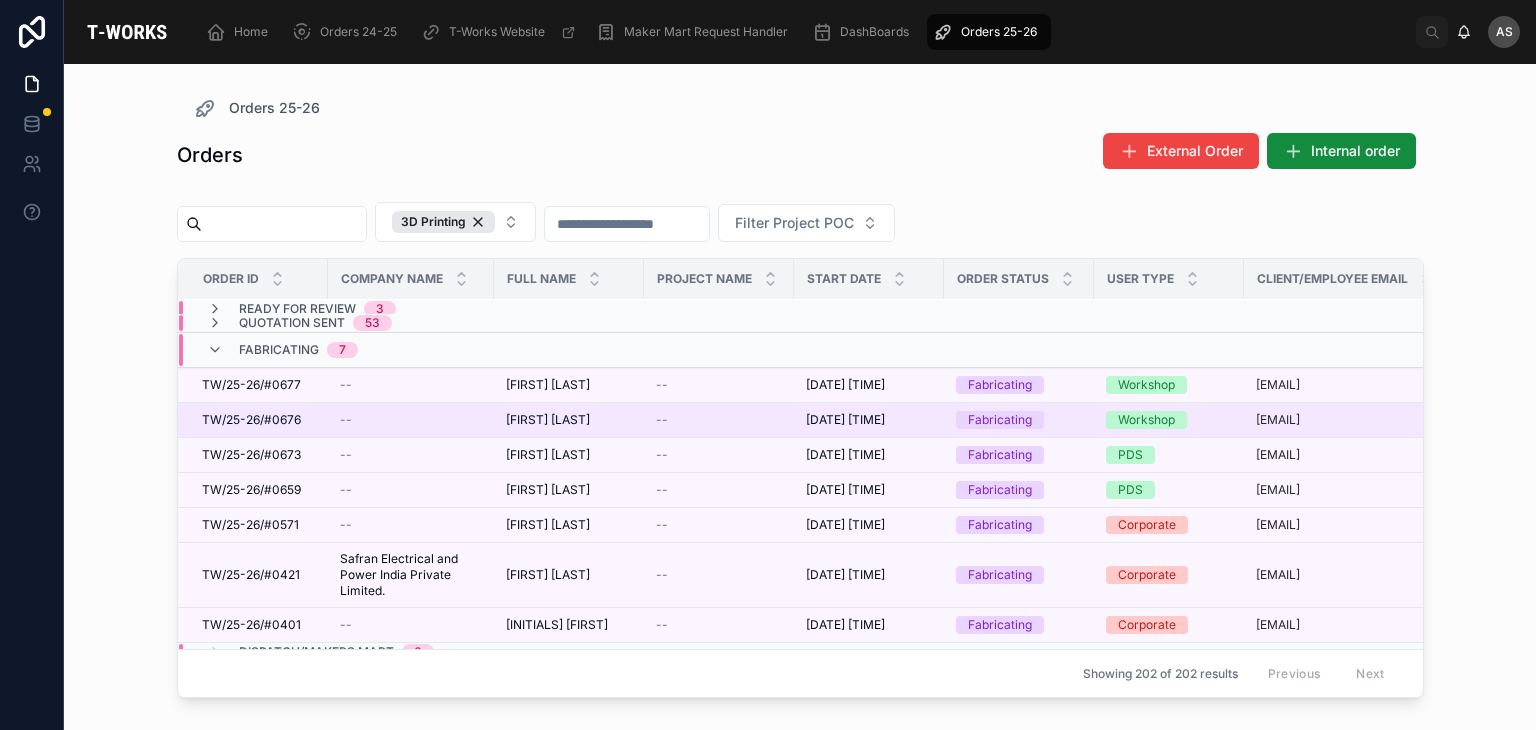 scroll, scrollTop: 44, scrollLeft: 0, axis: vertical 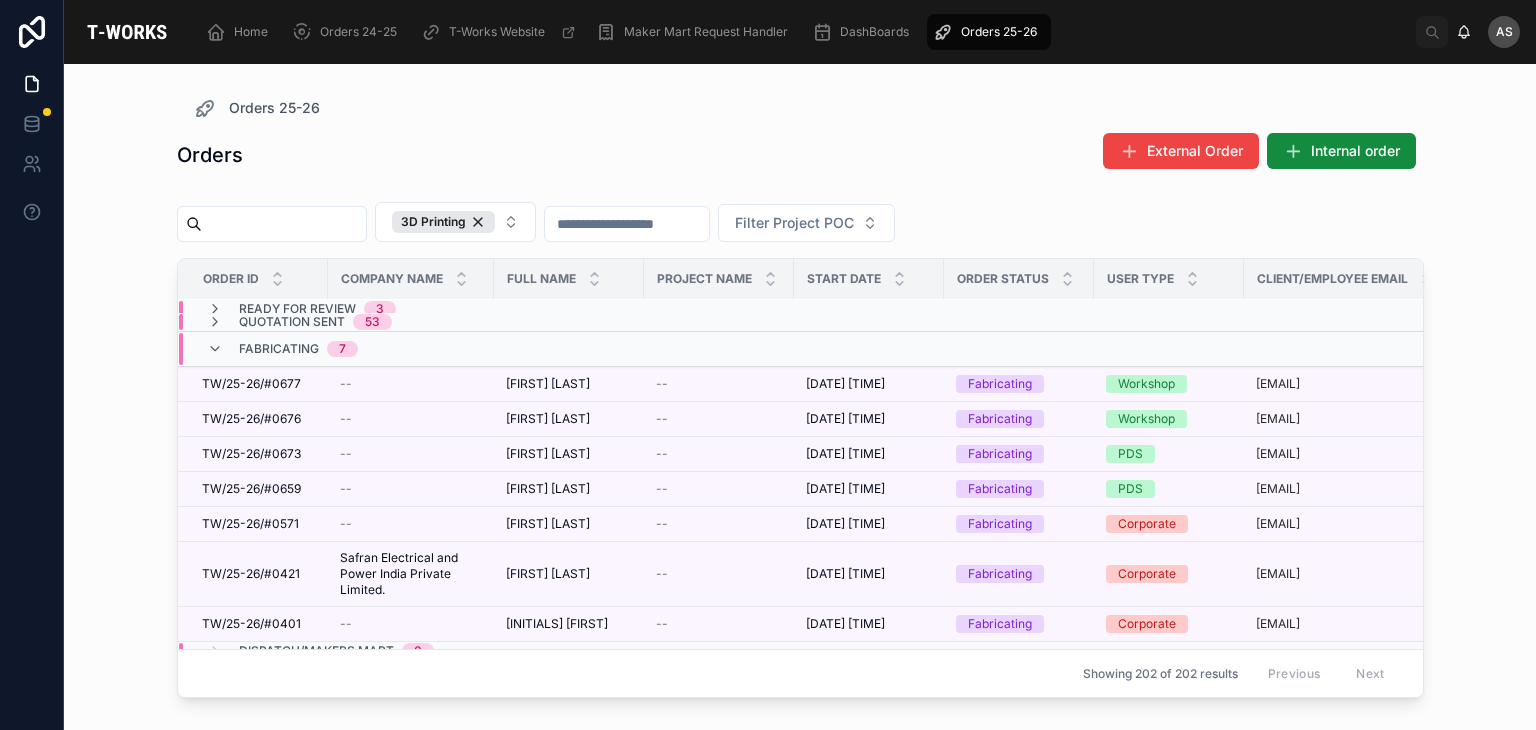 click on "Fabricating 7" at bounding box center (411, 349) 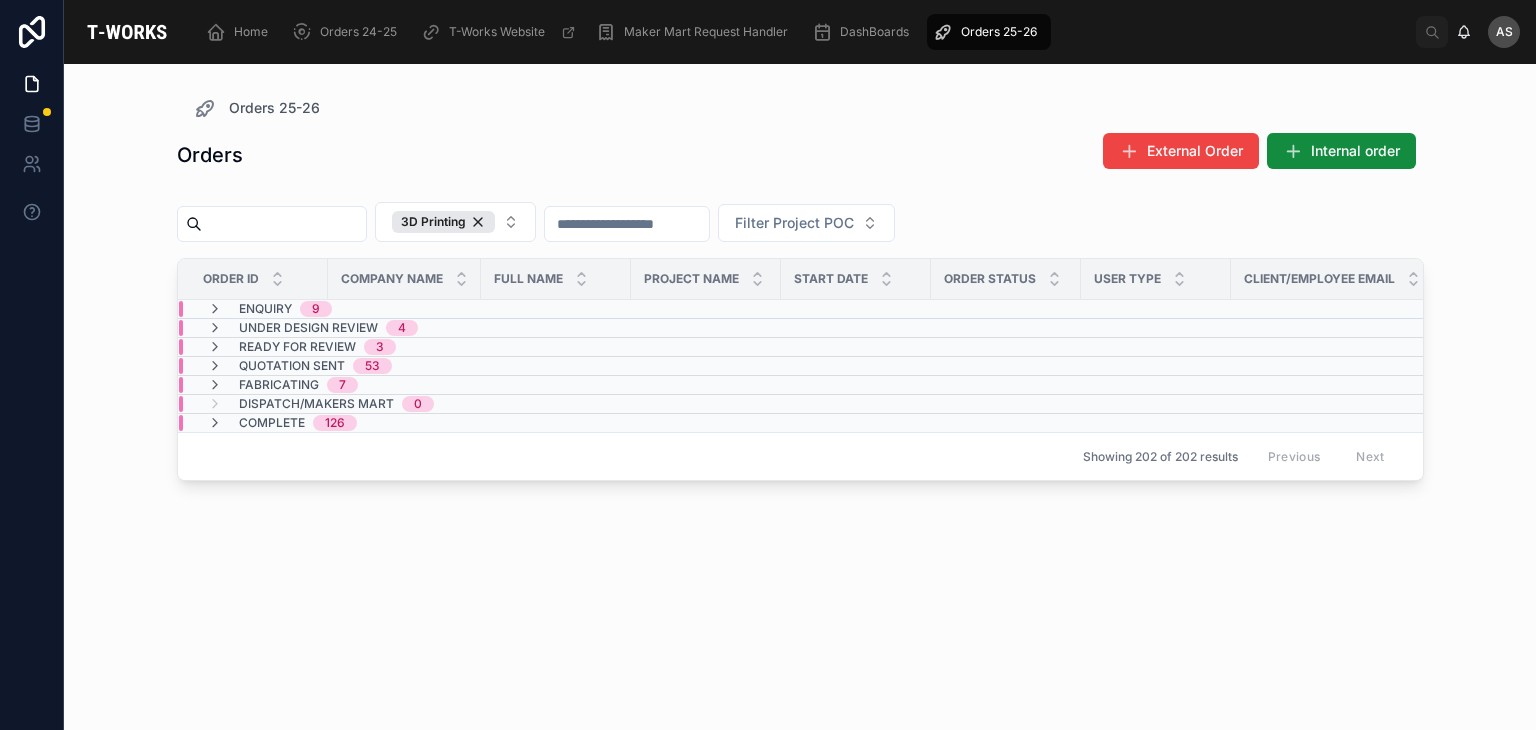 scroll, scrollTop: 0, scrollLeft: 0, axis: both 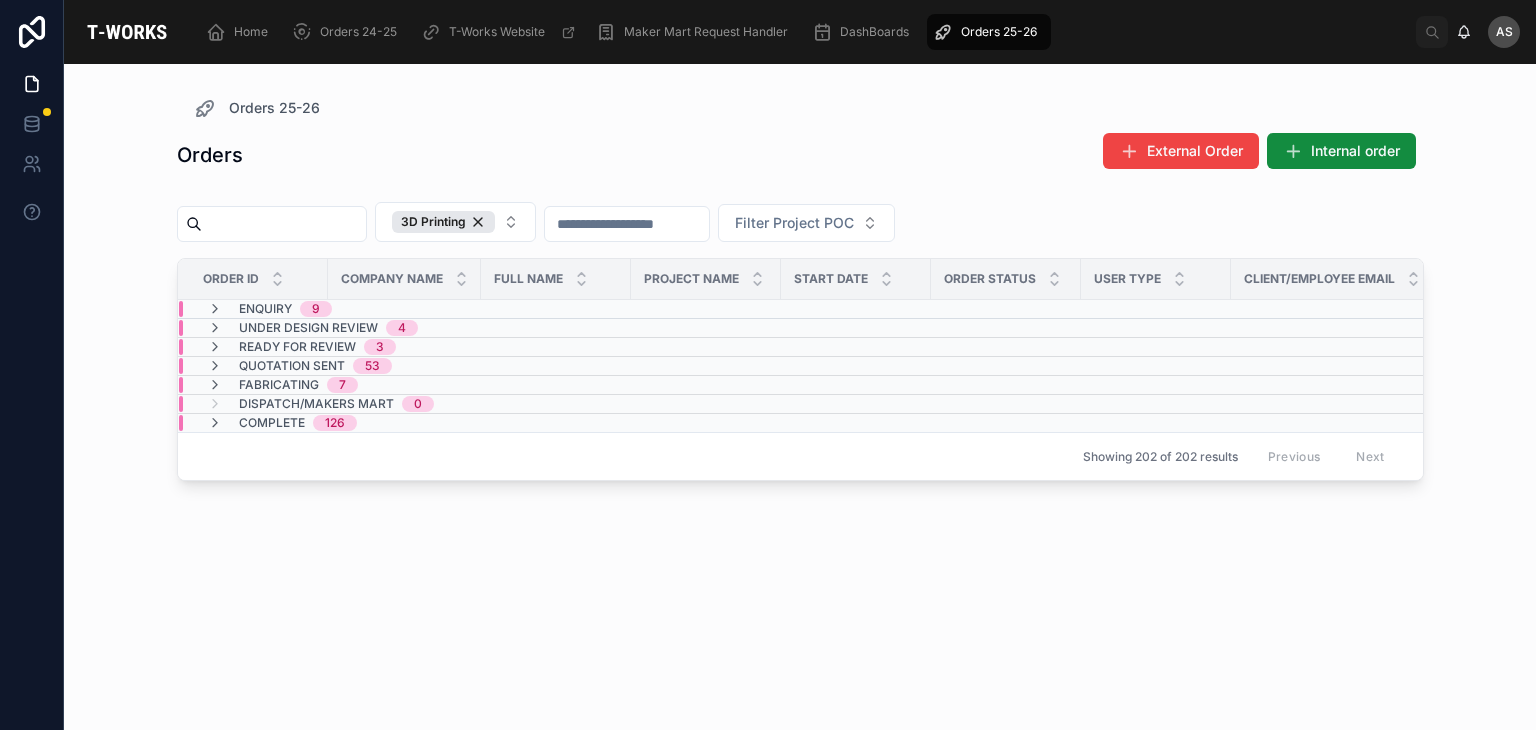 click on "Complete [NUMBER]" at bounding box center (404, 423) 